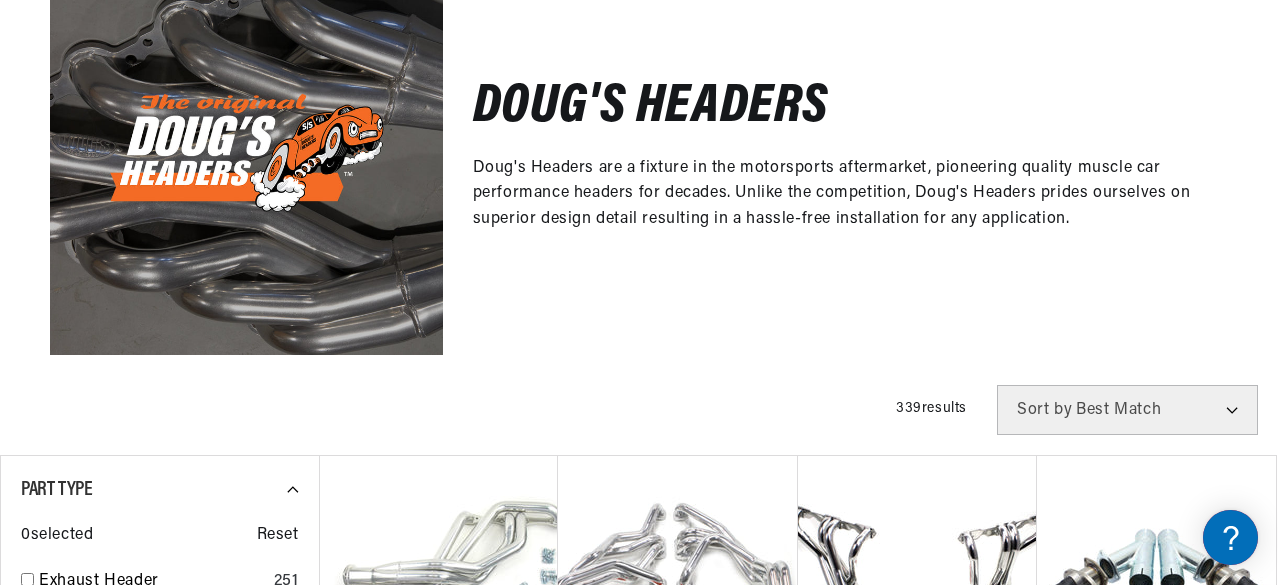 scroll, scrollTop: 288, scrollLeft: 0, axis: vertical 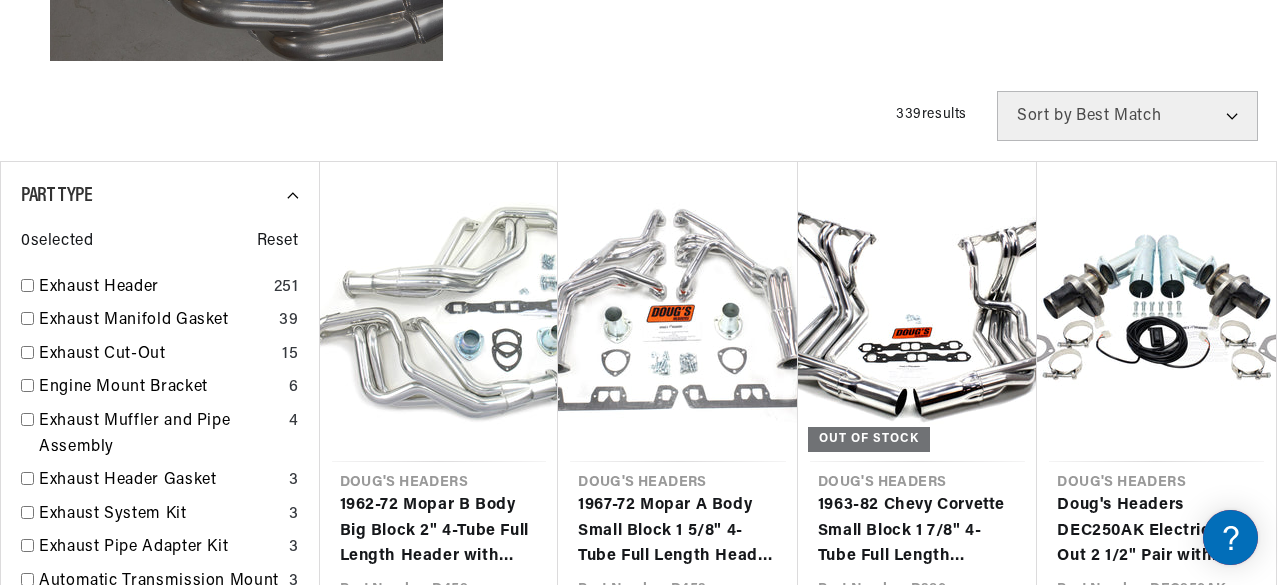click on "Best Match Featured Name, A-Z Name, Z-A Price, Low to High Price, High to Low" at bounding box center (1127, 116) 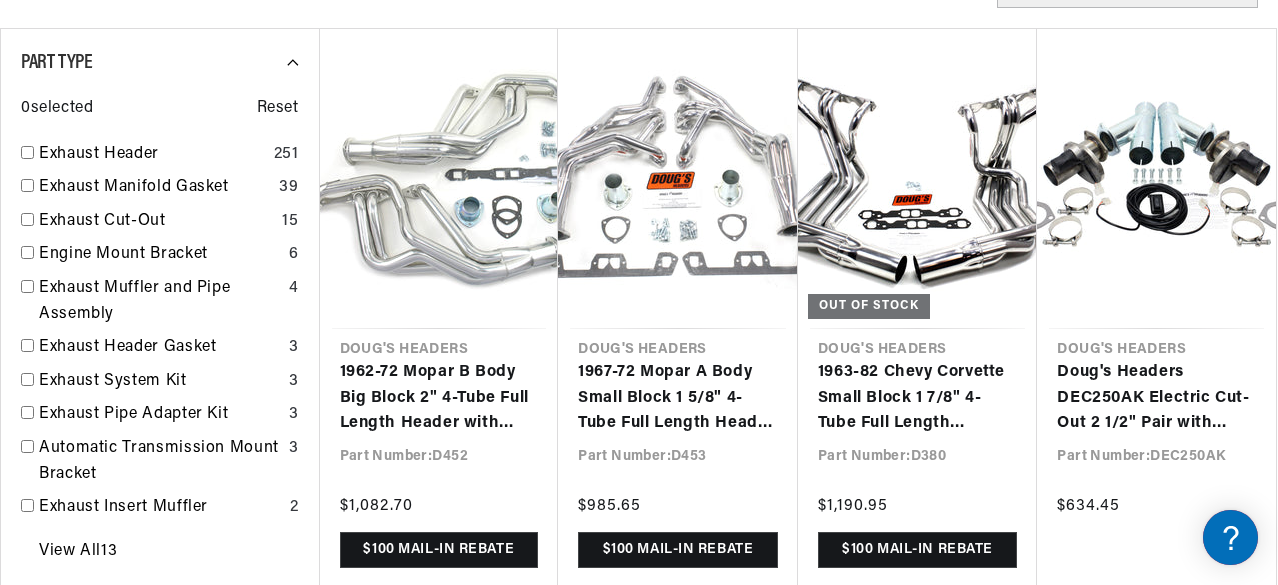 scroll, scrollTop: 832, scrollLeft: 0, axis: vertical 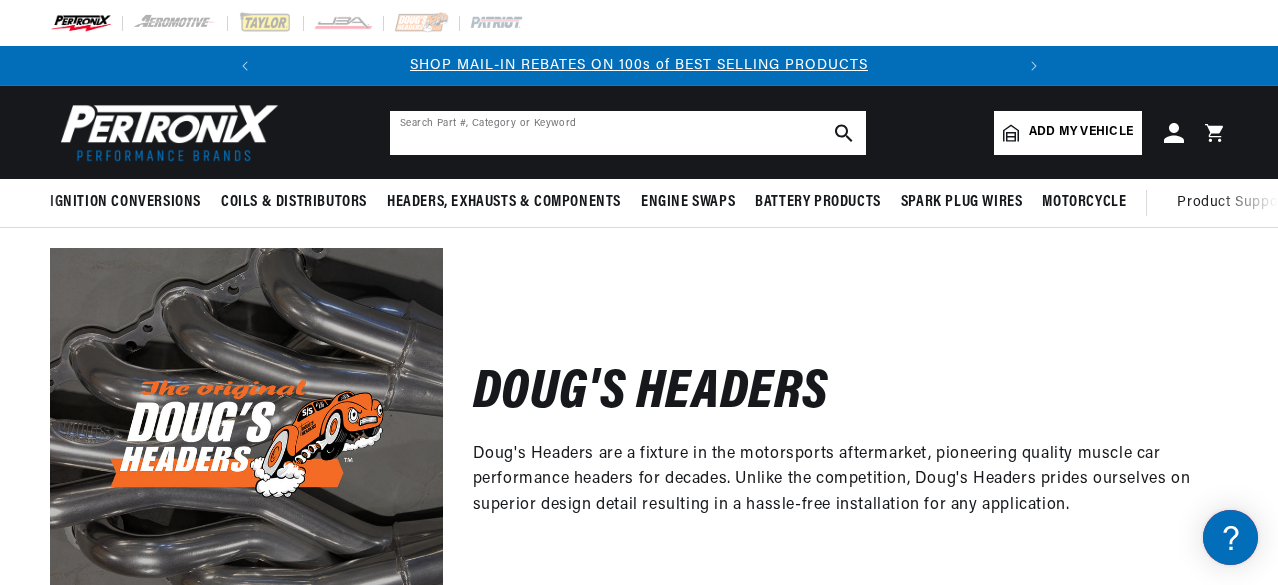 click at bounding box center [628, 133] 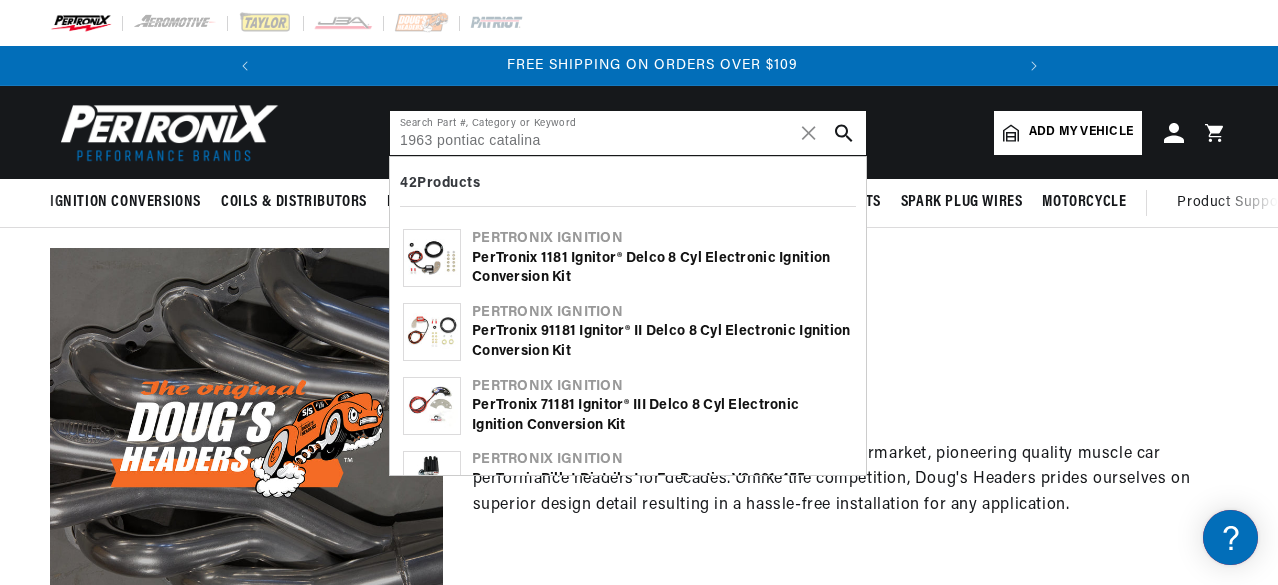 scroll, scrollTop: 0, scrollLeft: 746, axis: horizontal 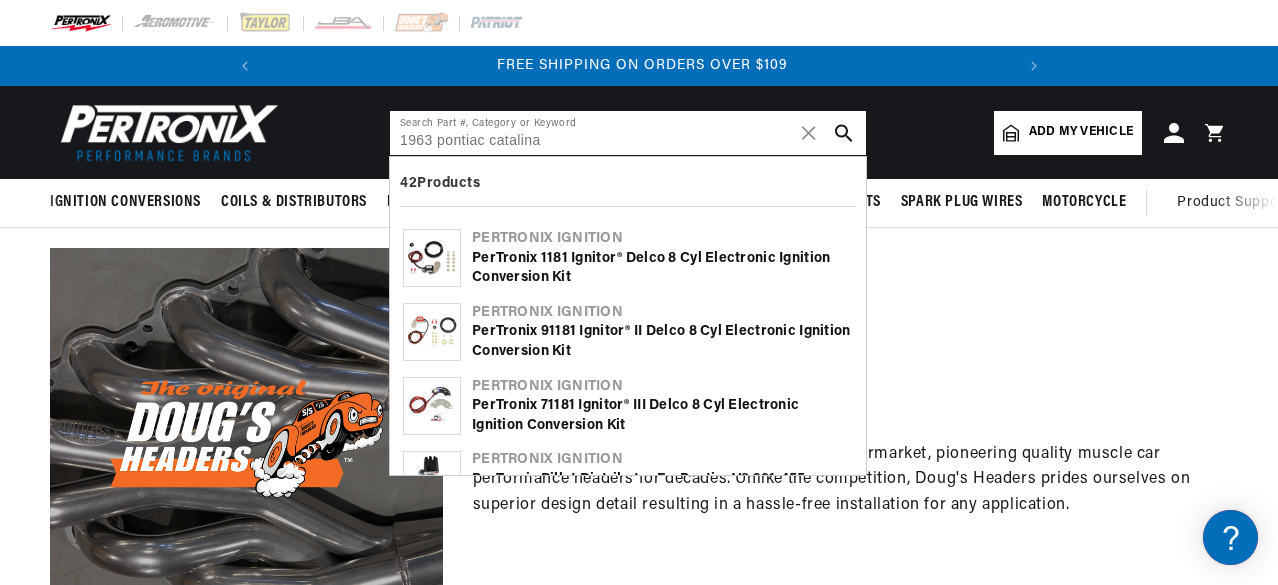 type on "1963 pontiac catalina" 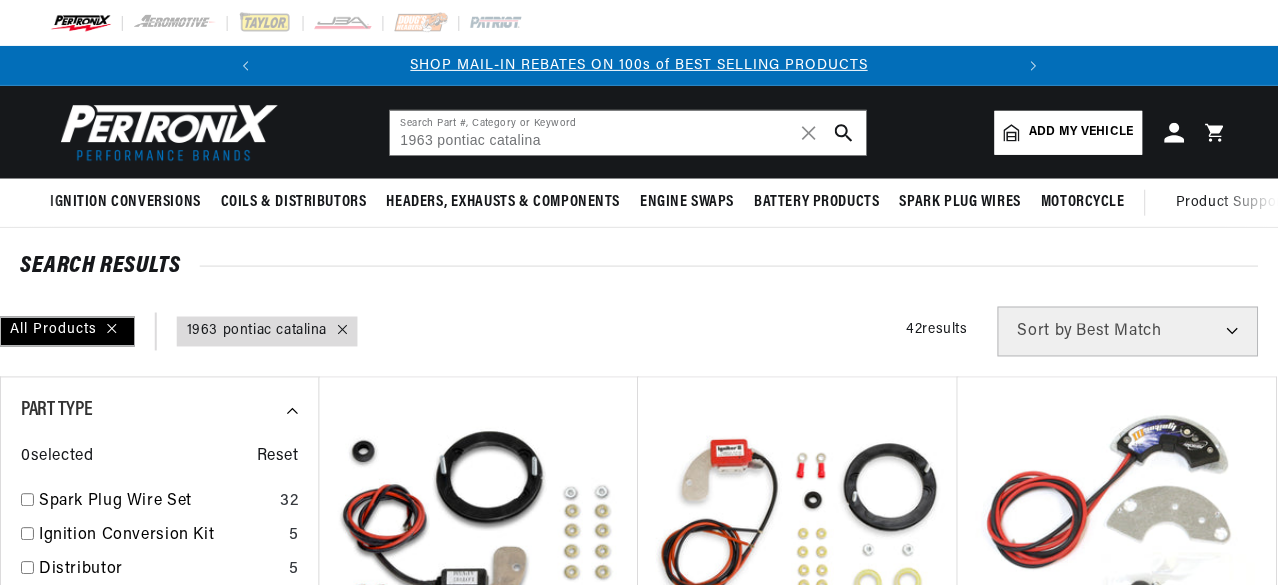 scroll, scrollTop: 0, scrollLeft: 0, axis: both 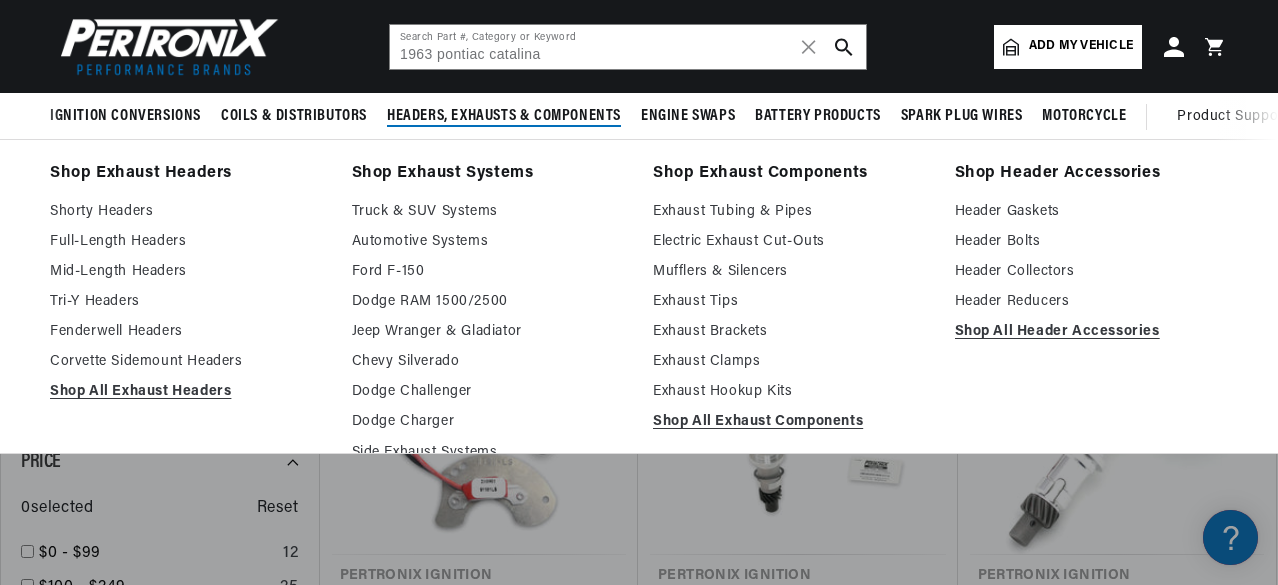 click on "Headers, Exhausts & Components" at bounding box center (504, 116) 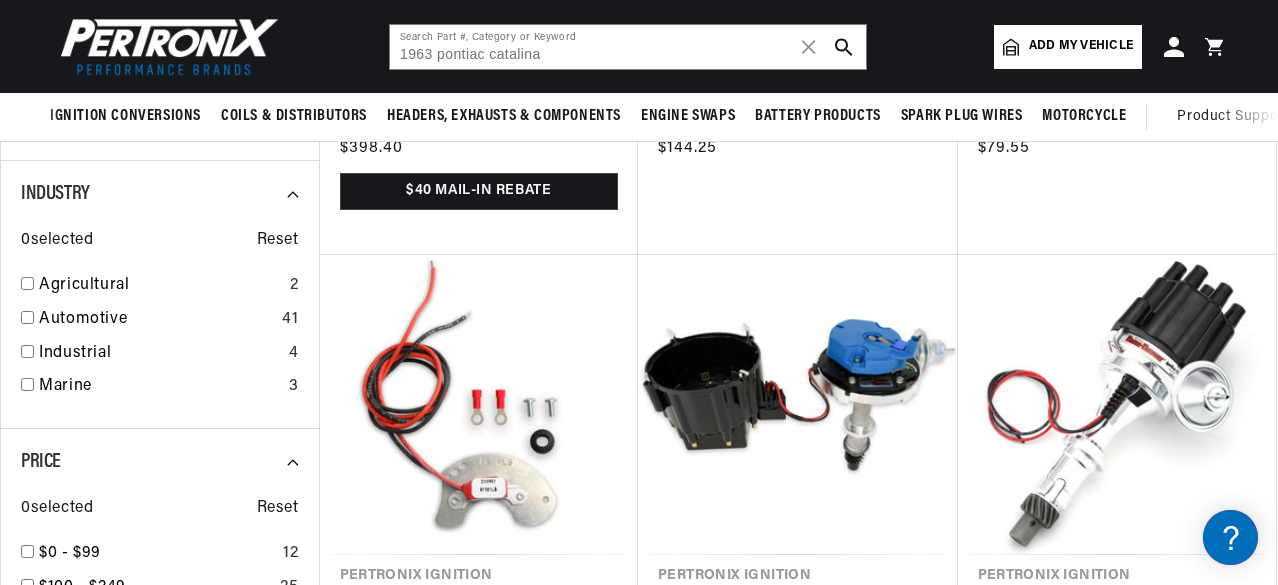 scroll, scrollTop: 0, scrollLeft: 746, axis: horizontal 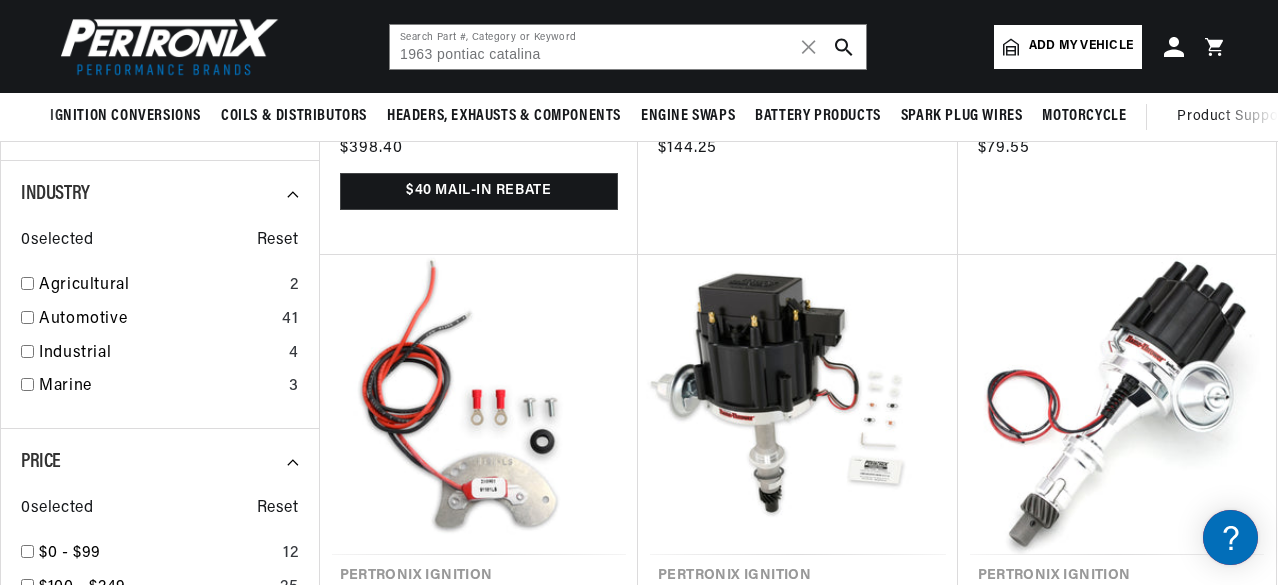 click on "Add my vehicle" at bounding box center (1081, 46) 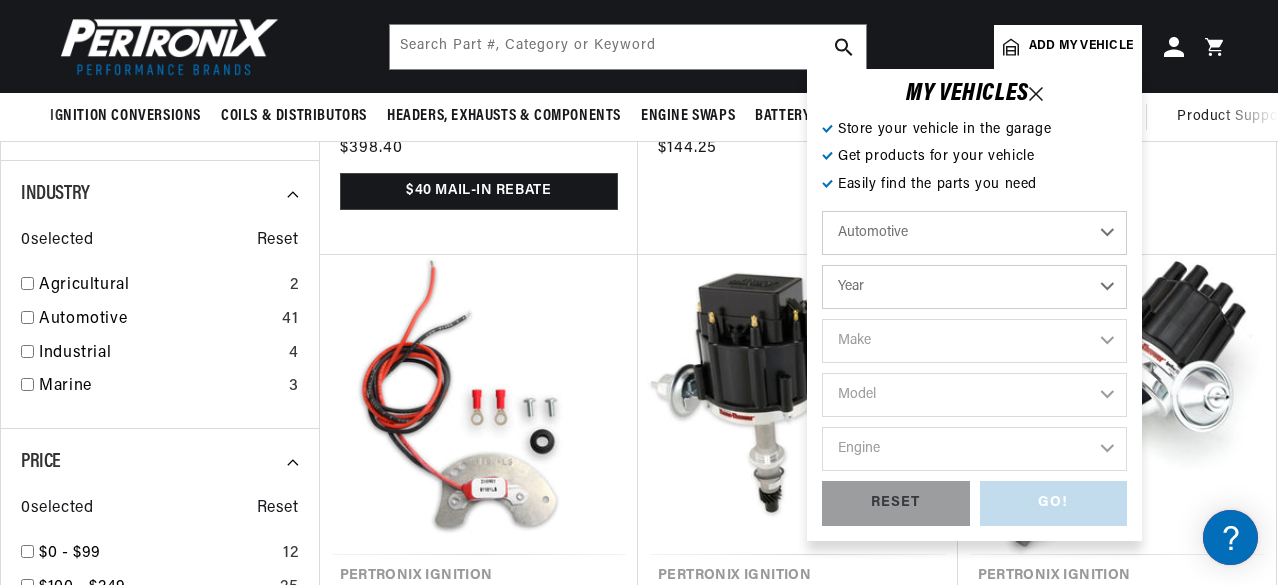 click on "Automotive
Agricultural
Industrial
Marine
Motorcycle" at bounding box center [974, 233] 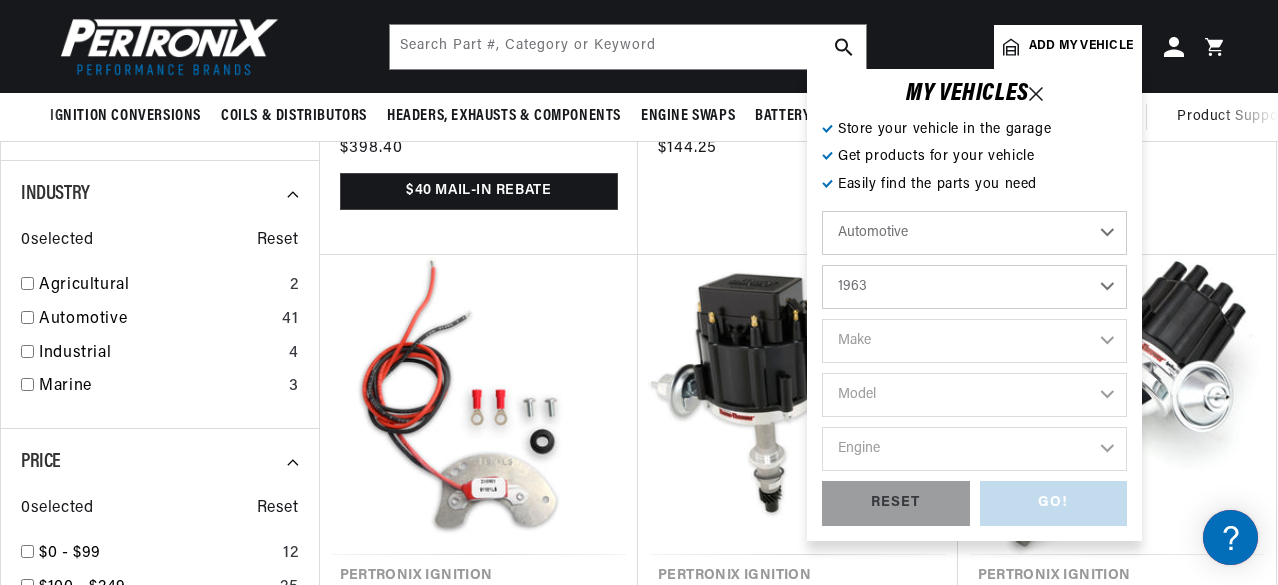 click on "Year
2022
2021
2020
2019
2018
2017
2016
2015
2014
2013
2012
2011
2010
2009
2008
2007
2006
2005
2004
2003
2002
2001
2000
1999
1998
1997
1996
1995
1994
1993
1992
1991
1990
1989
1988
1987
1986 1985" at bounding box center [974, 287] 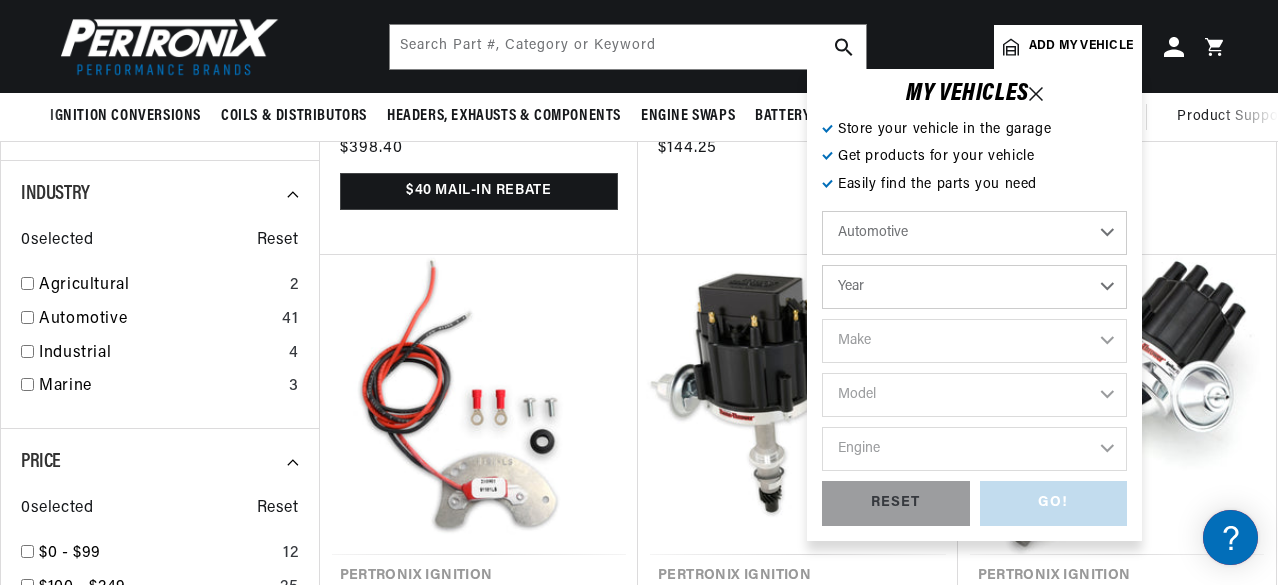 select on "1963" 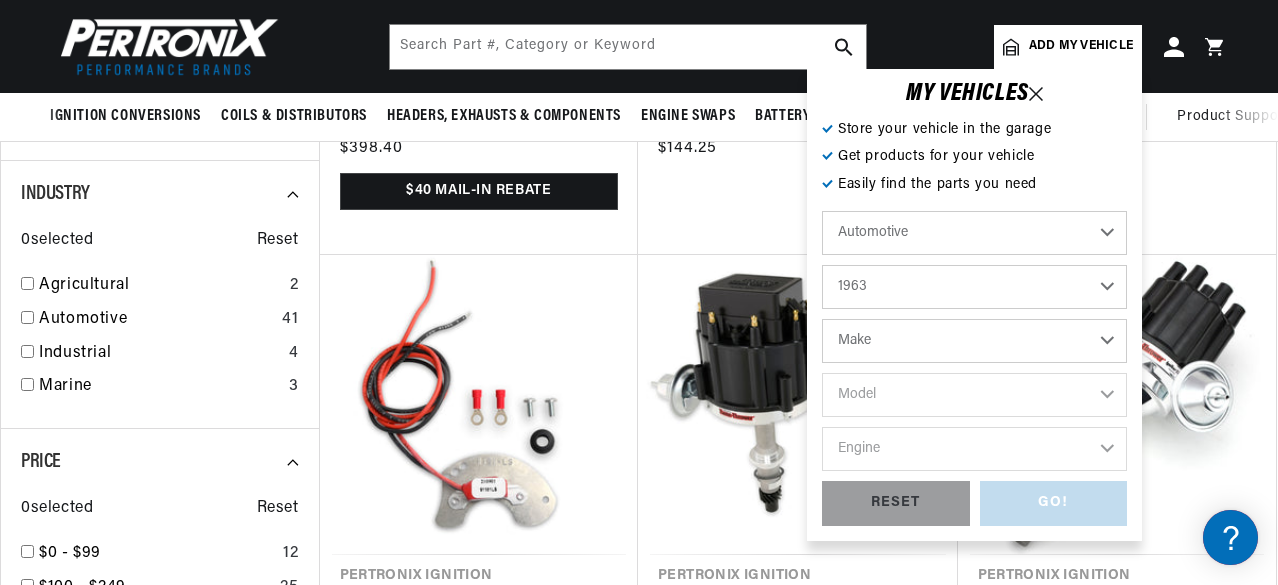 scroll, scrollTop: 0, scrollLeft: 746, axis: horizontal 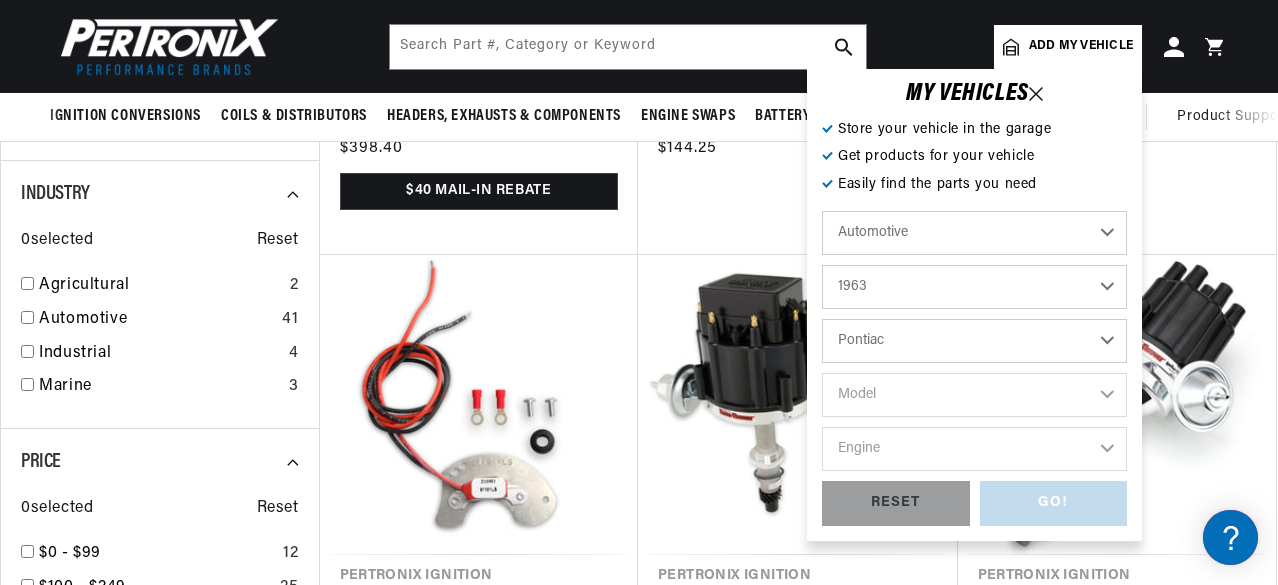 click on "Make
American Motors
Aston Martin
Austin
Austin Healey
Bentley
Buick
Cadillac
Chevrolet
Chrysler
Daimler
Dodge
Ford
GMC
International
Jaguar
Jeep
Lincoln
Lotus
Maserati
Mercedes-Benz
Mercury
MG
Military Vehicles
Morris
Oldsmobile
Plymouth
Pontiac
Porsche
Studebaker
Triumph
Vauxhall
Volkswagen" at bounding box center [974, 341] 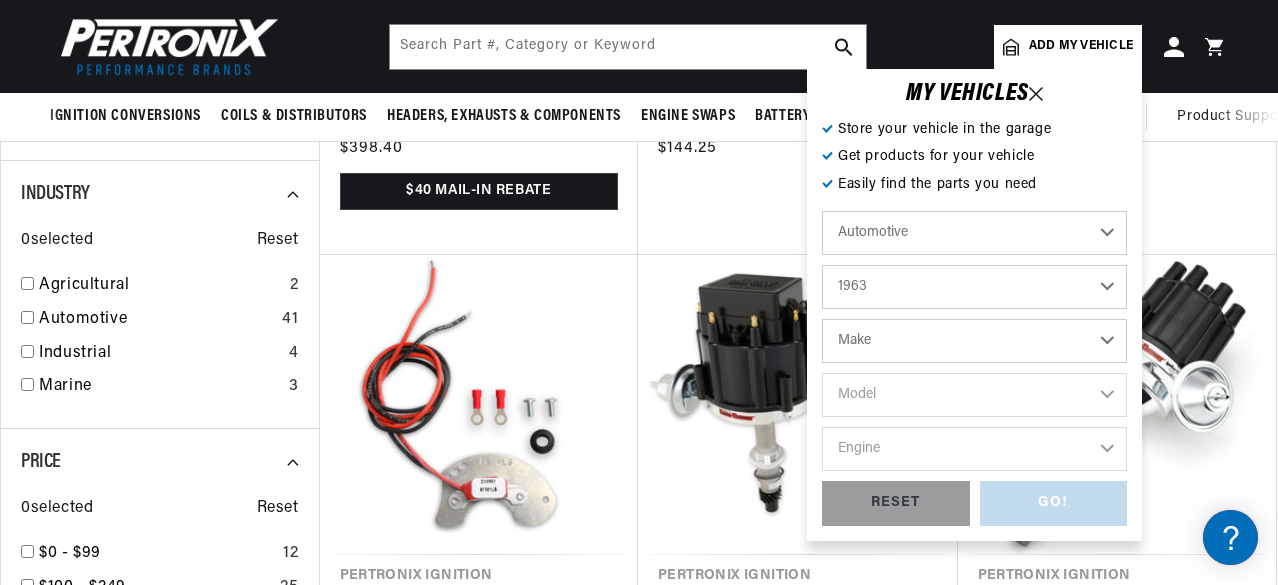 select on "Pontiac" 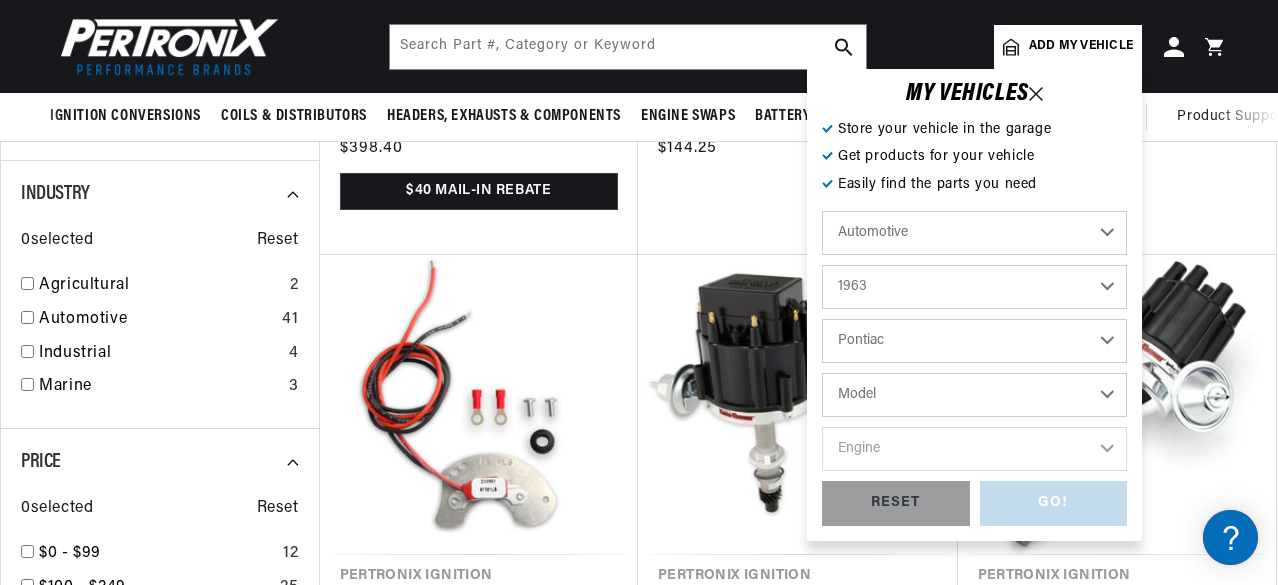 scroll, scrollTop: 0, scrollLeft: 0, axis: both 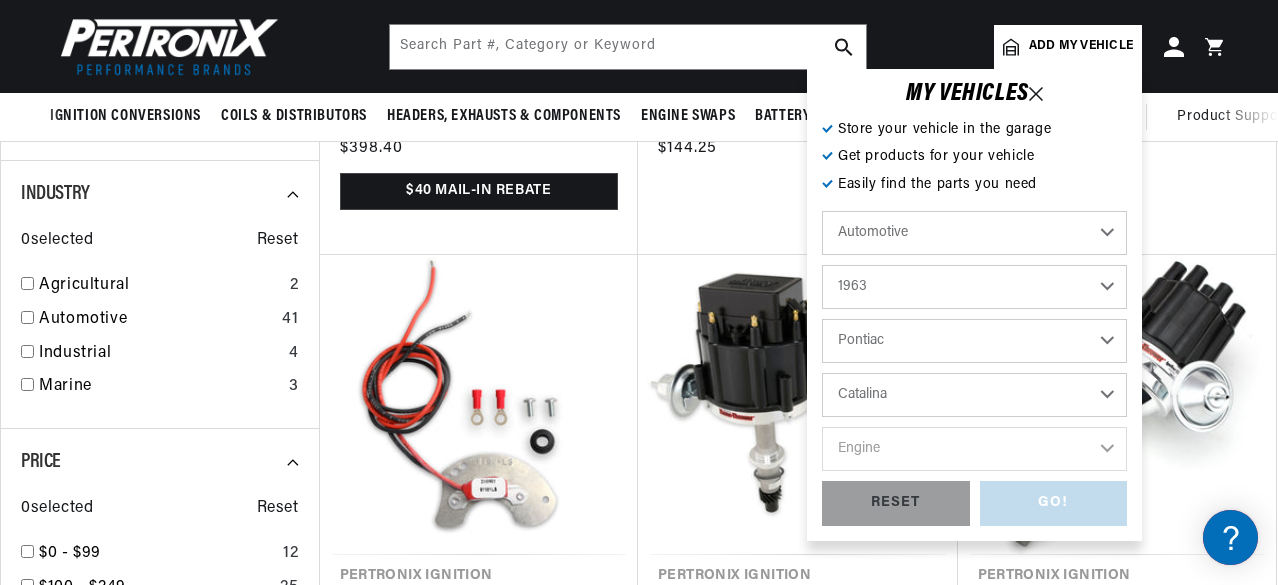 click on "Model
Acadian
Bonneville
Catalina
Grand Prix
Laurentian
LeMans
Parisienne
Star Chief
Strato-Chief
Tempest" at bounding box center [974, 395] 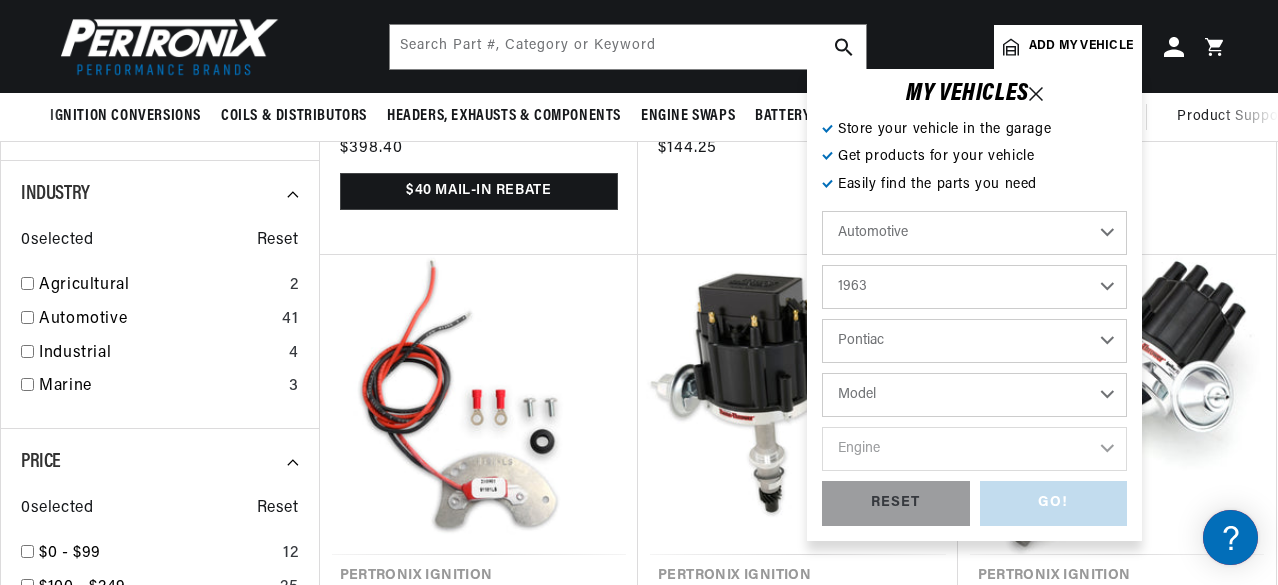 select on "Catalina" 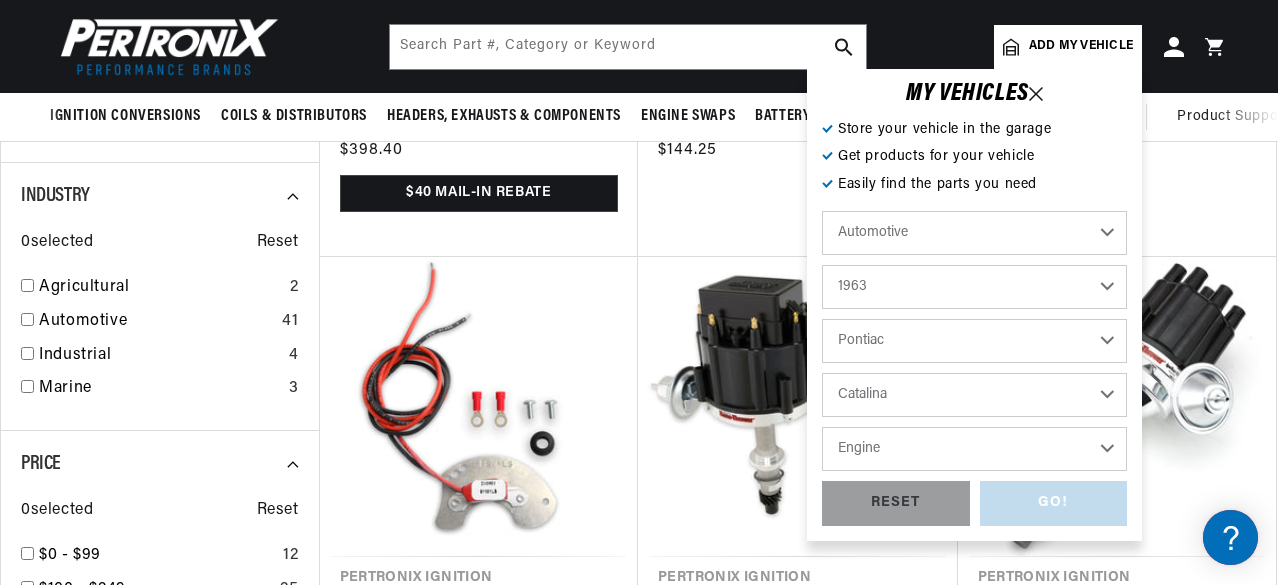 scroll, scrollTop: 1283, scrollLeft: 0, axis: vertical 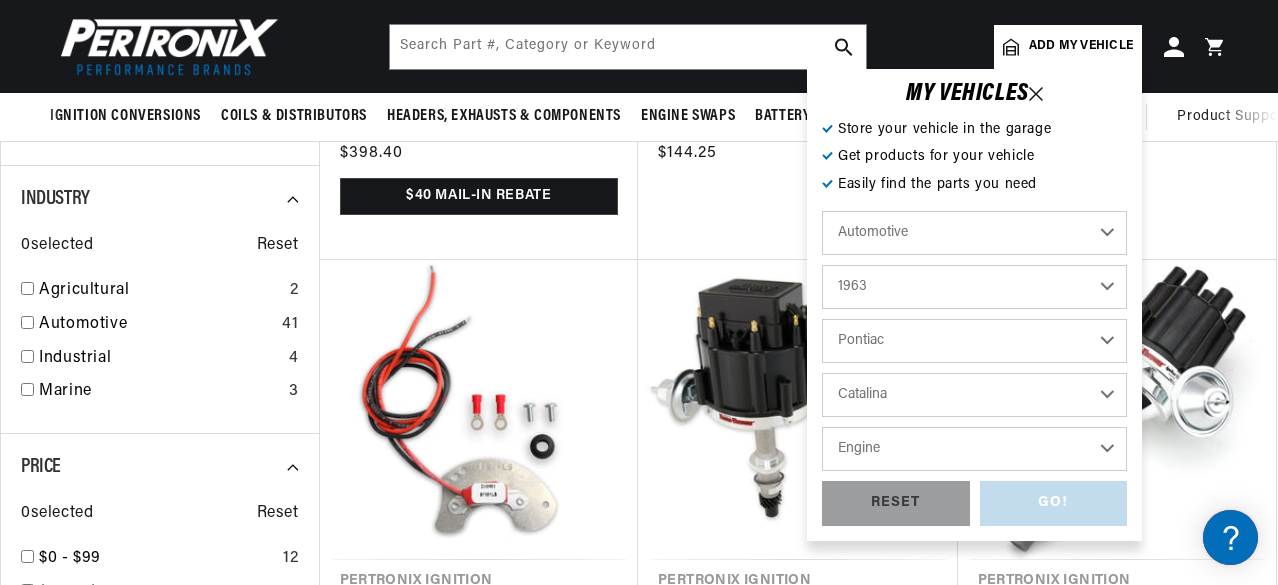 click on "Engine
5.7L
6.1L
6.4L
6.6L
6.9L
7.0L
7.5L" at bounding box center [974, 449] 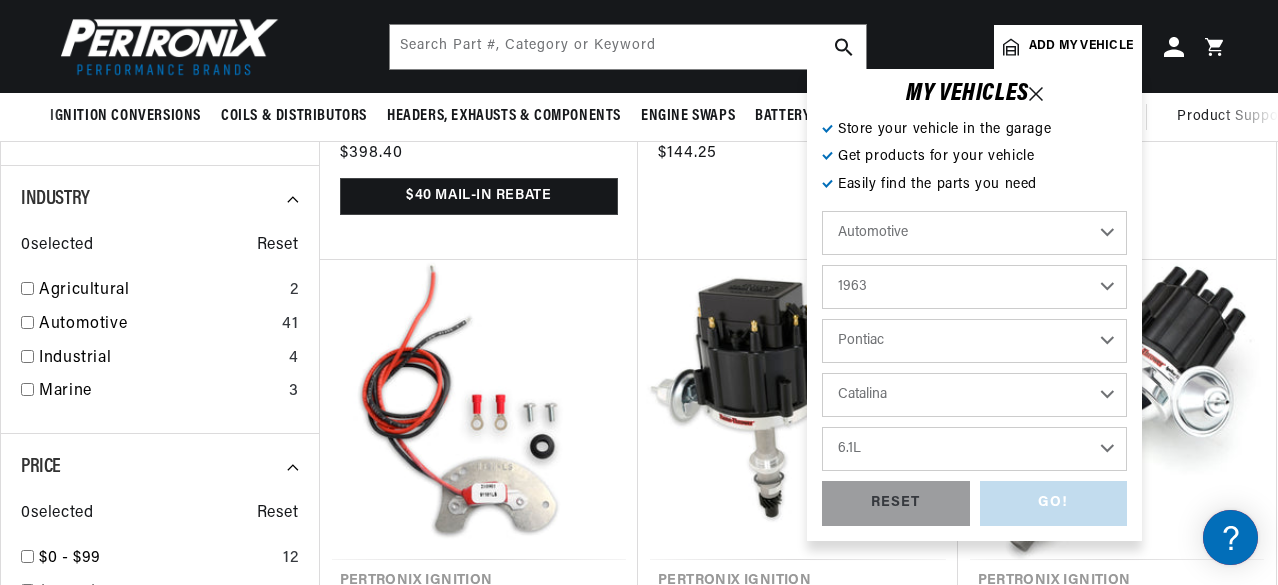 click on "Engine
5.7L
6.1L
6.4L
6.6L
6.9L
7.0L
7.5L" at bounding box center [974, 449] 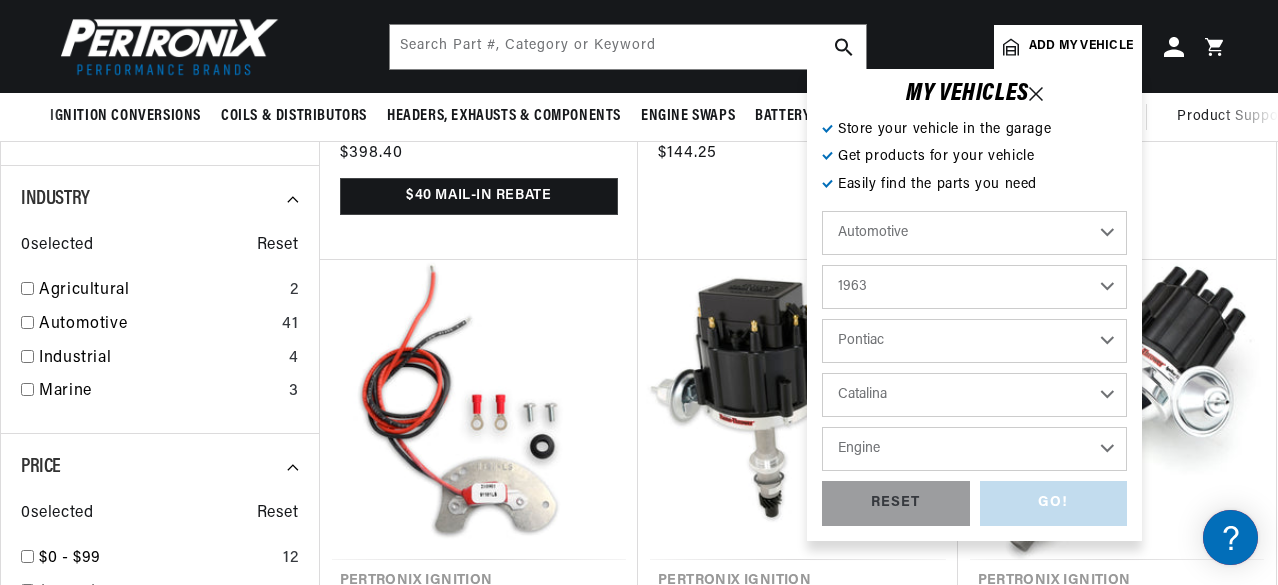 select on "6.1L" 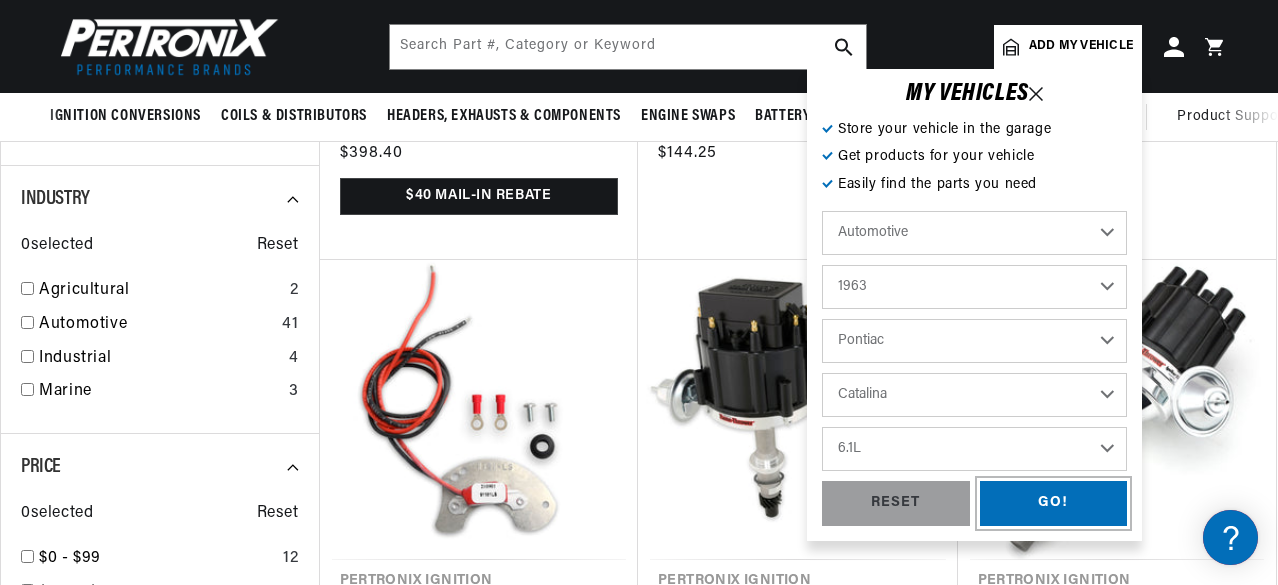 click on "GO!" at bounding box center [1054, 503] 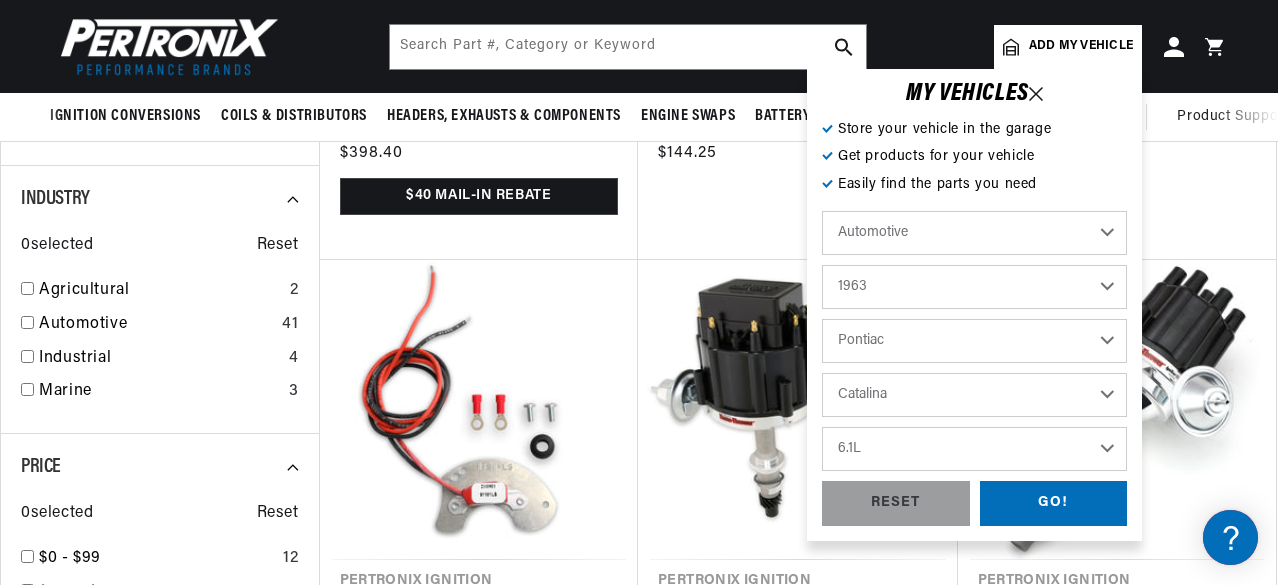 type on "1963 pontiac catalina" 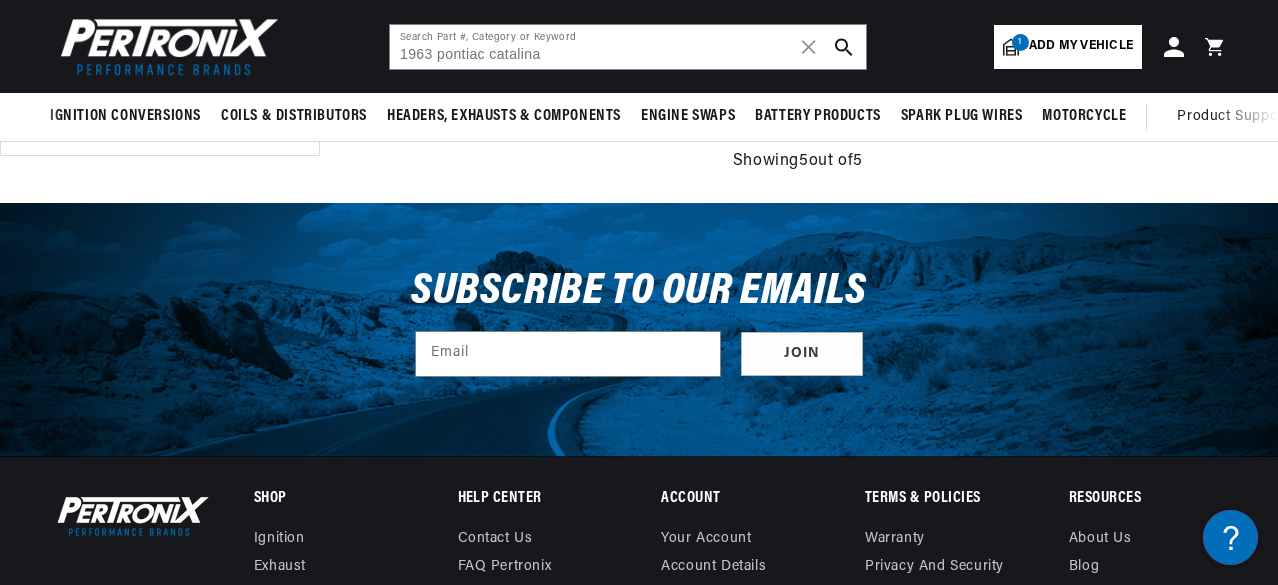 scroll, scrollTop: 0, scrollLeft: 0, axis: both 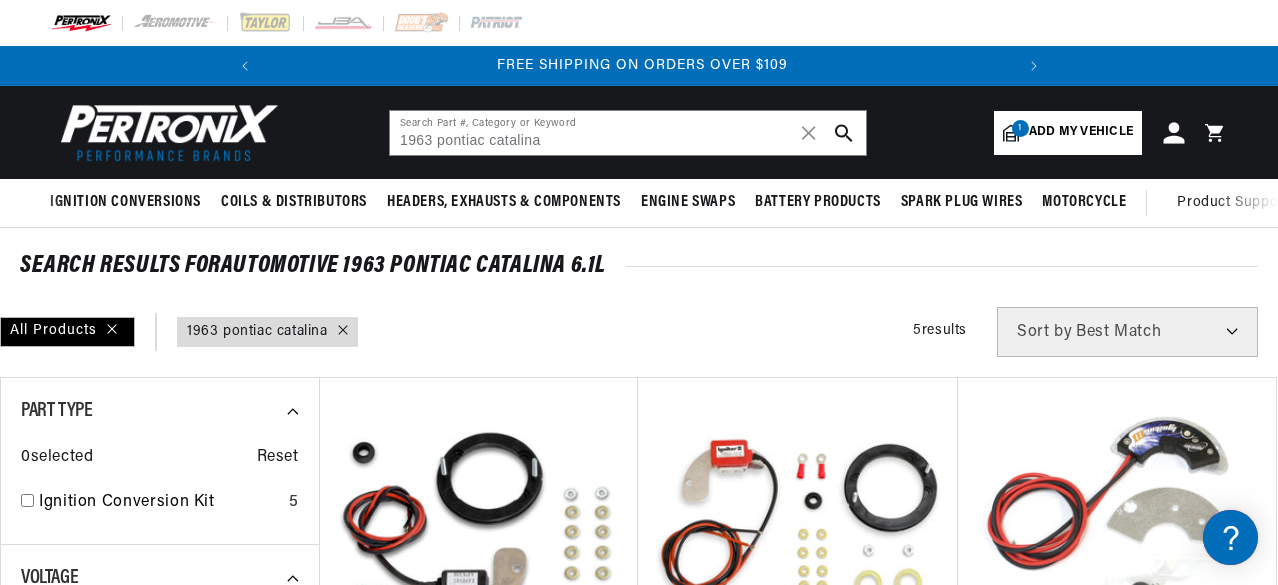 click 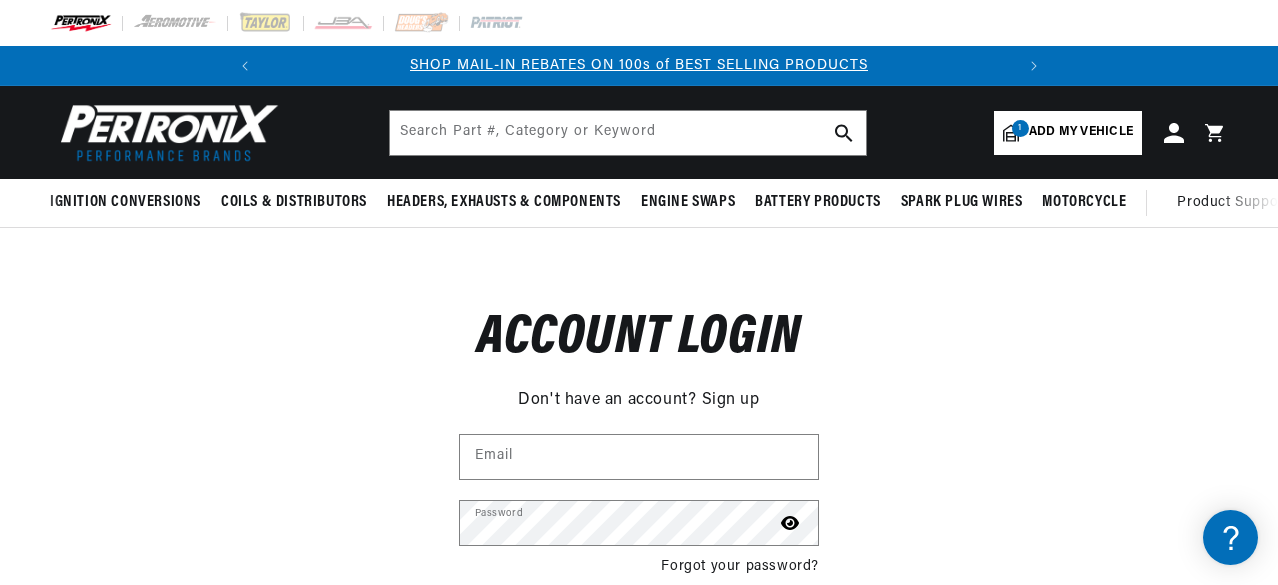 scroll, scrollTop: 0, scrollLeft: 0, axis: both 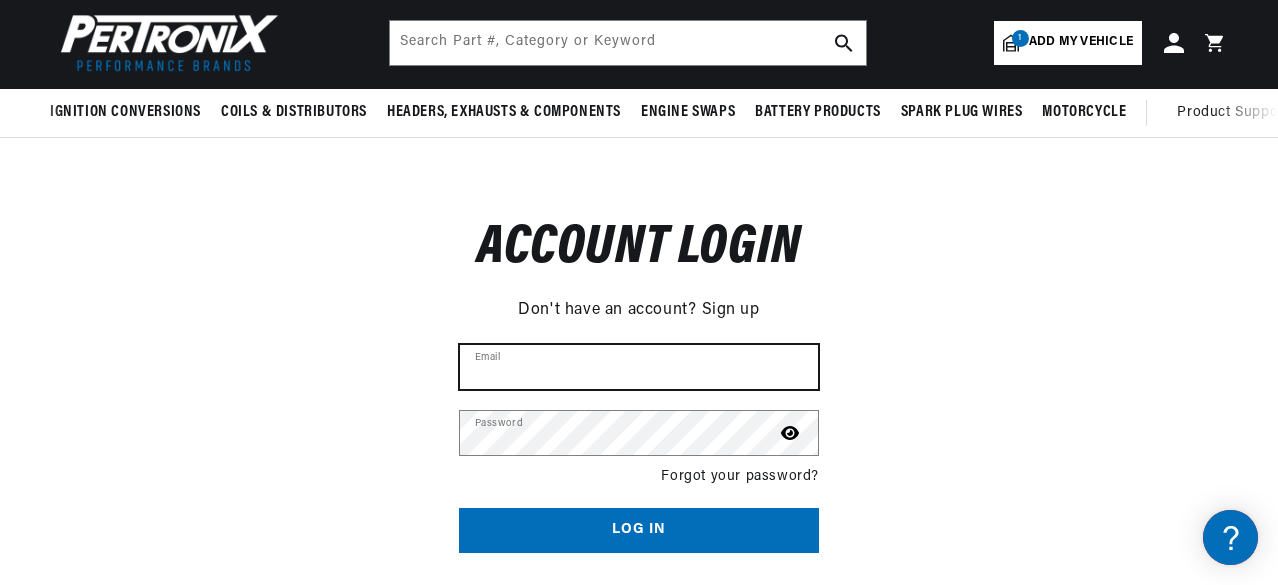 click on "Email" at bounding box center (639, 367) 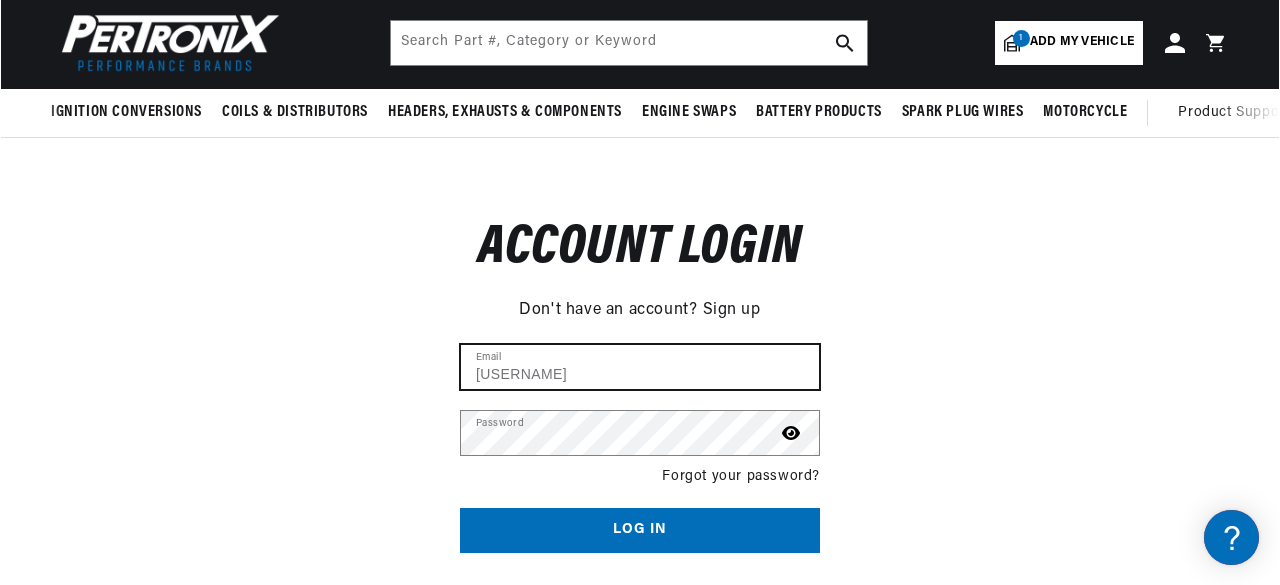 scroll, scrollTop: 0, scrollLeft: 0, axis: both 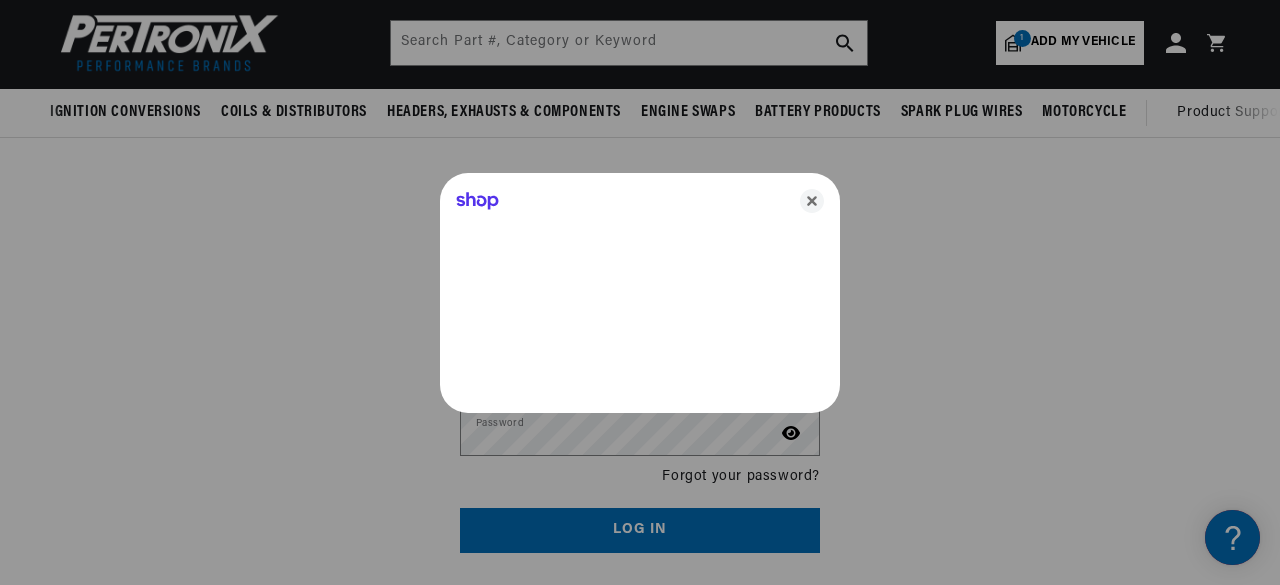type on "[EMAIL]" 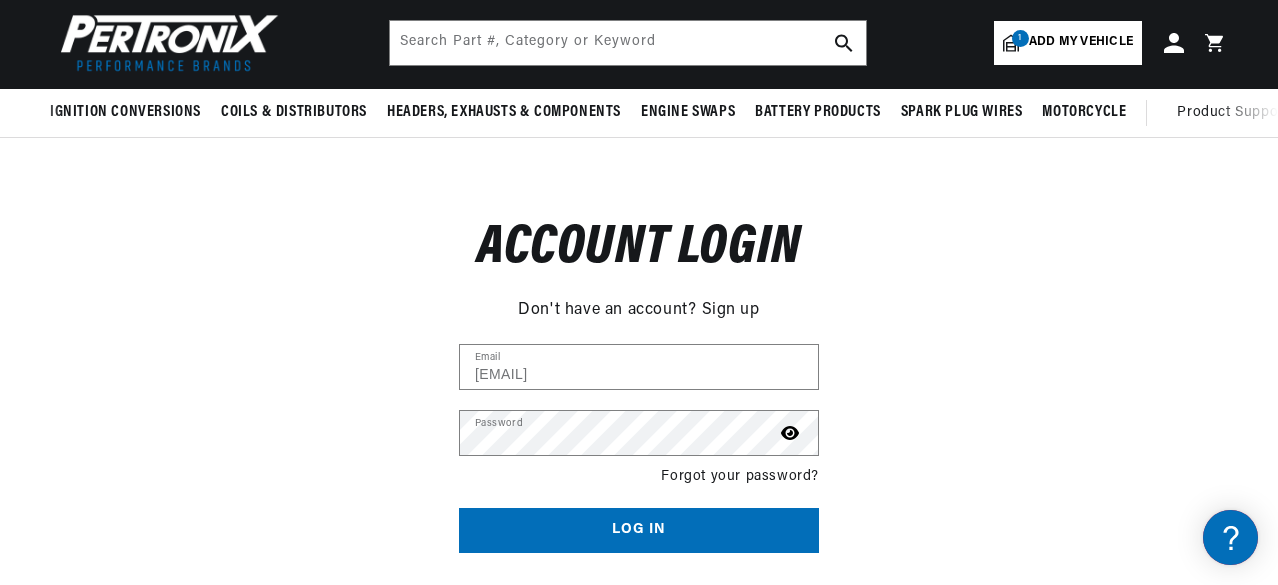 scroll, scrollTop: 0, scrollLeft: 746, axis: horizontal 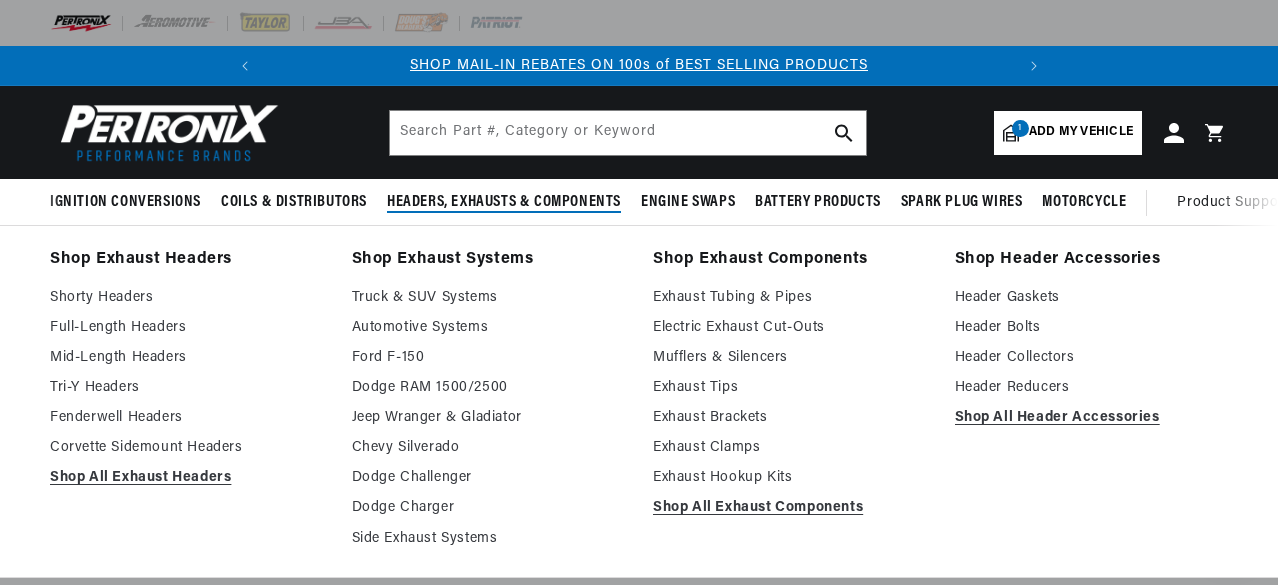 click on "Headers, Exhausts & Components" at bounding box center [504, 202] 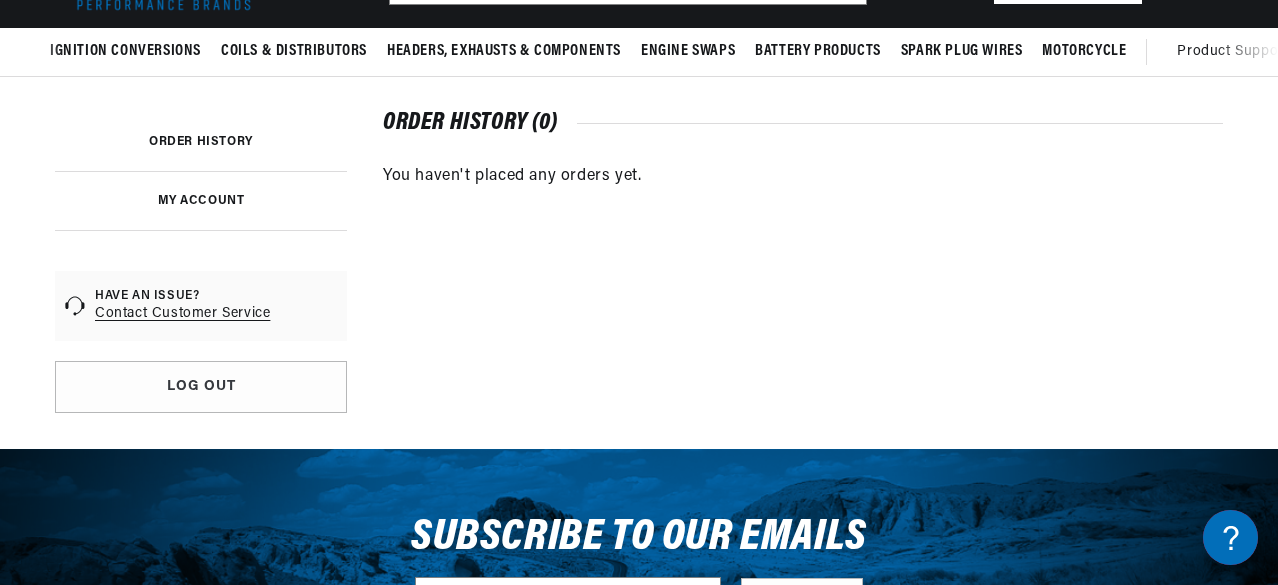 scroll, scrollTop: 152, scrollLeft: 0, axis: vertical 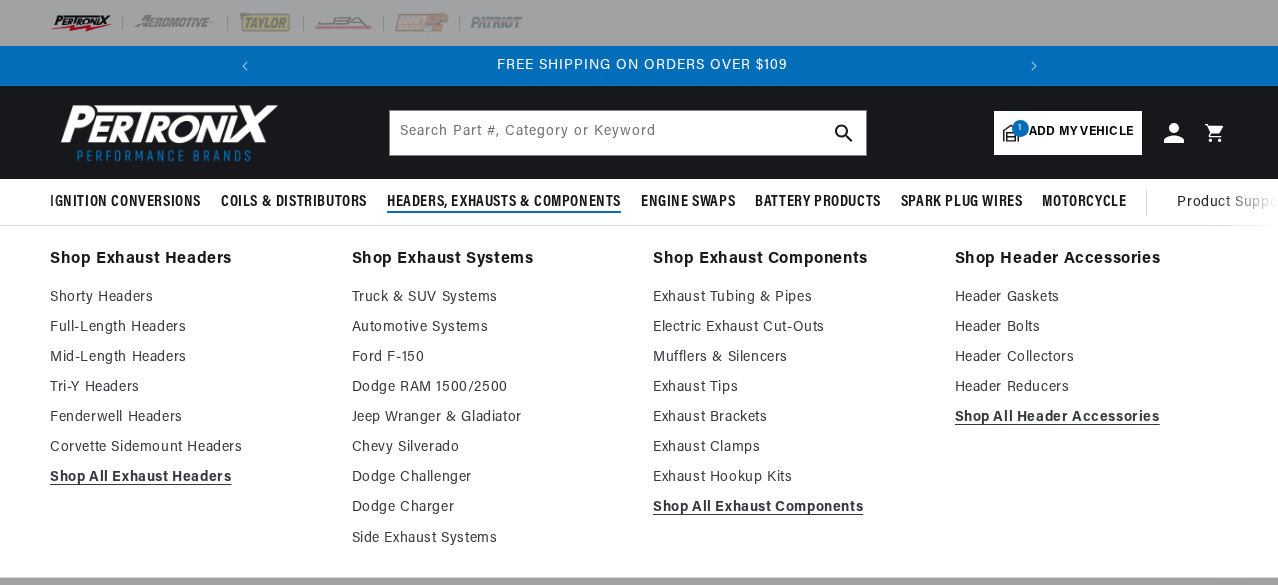 click on "Headers, Exhausts & Components" at bounding box center [504, 202] 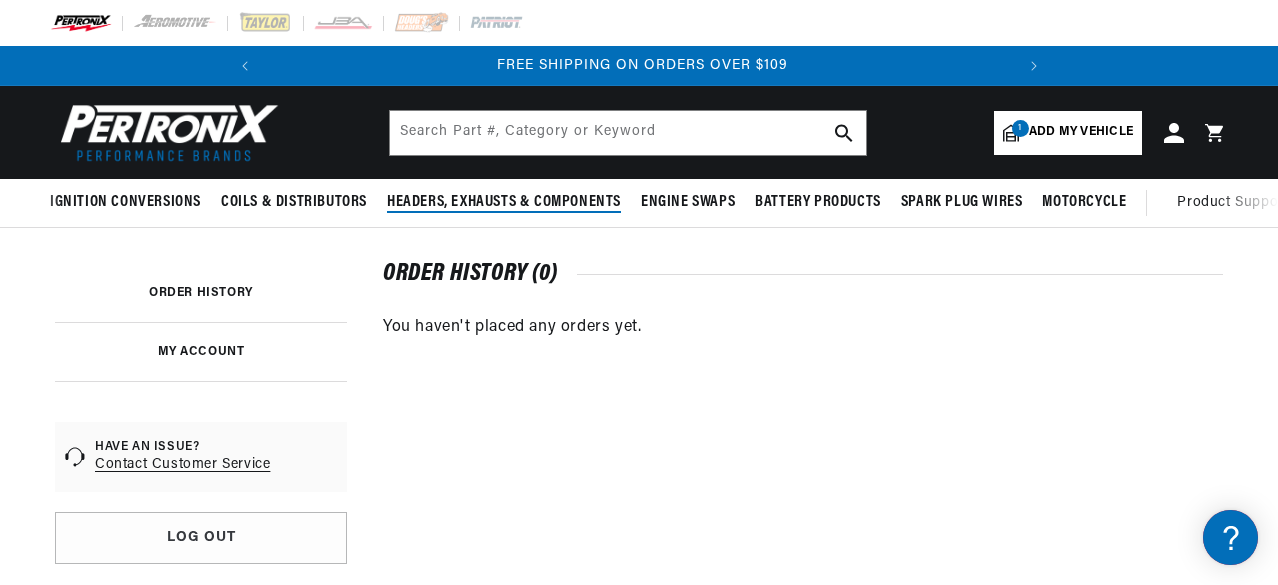 click on "Headers, Exhausts & Components" at bounding box center [504, 202] 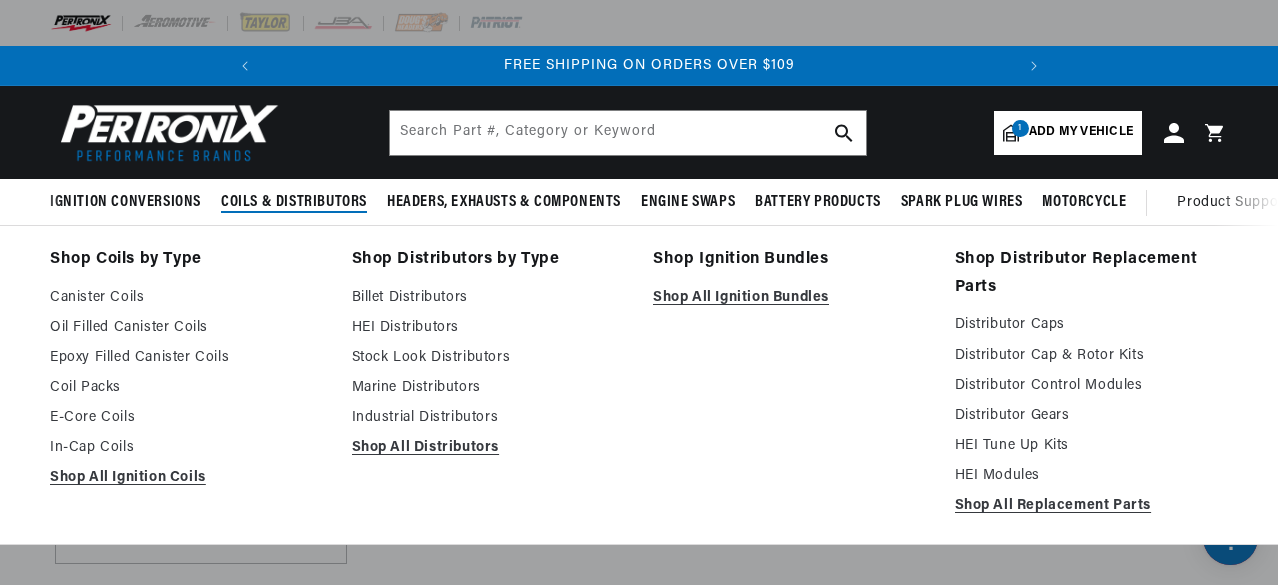 scroll, scrollTop: 0, scrollLeft: 746, axis: horizontal 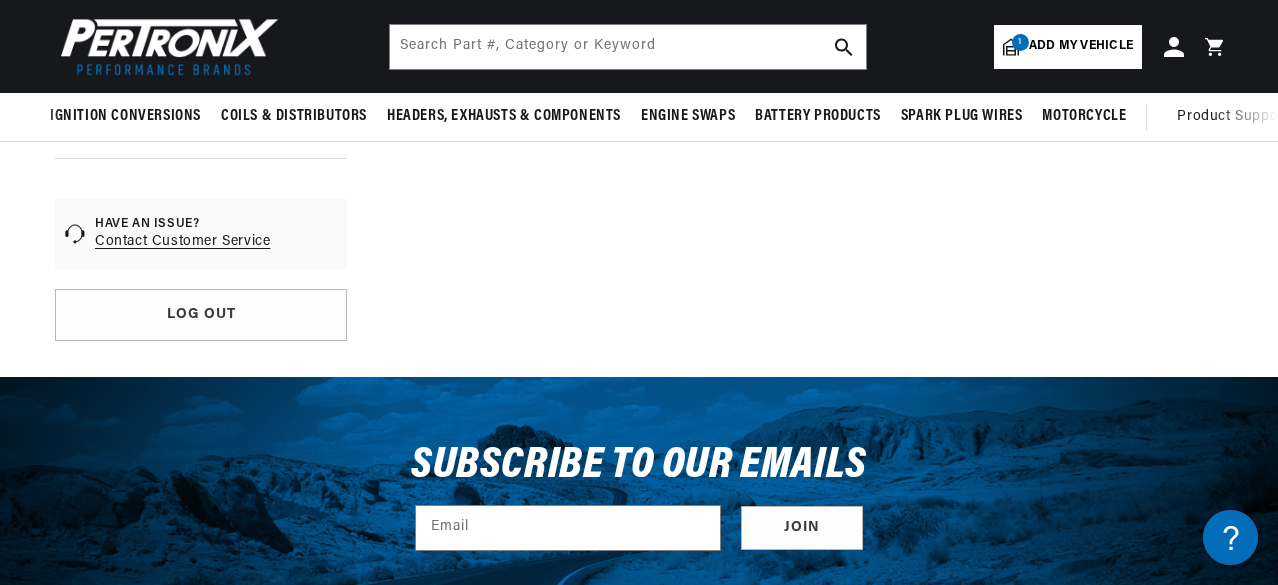 click on "Contact Customer Service" at bounding box center [182, 242] 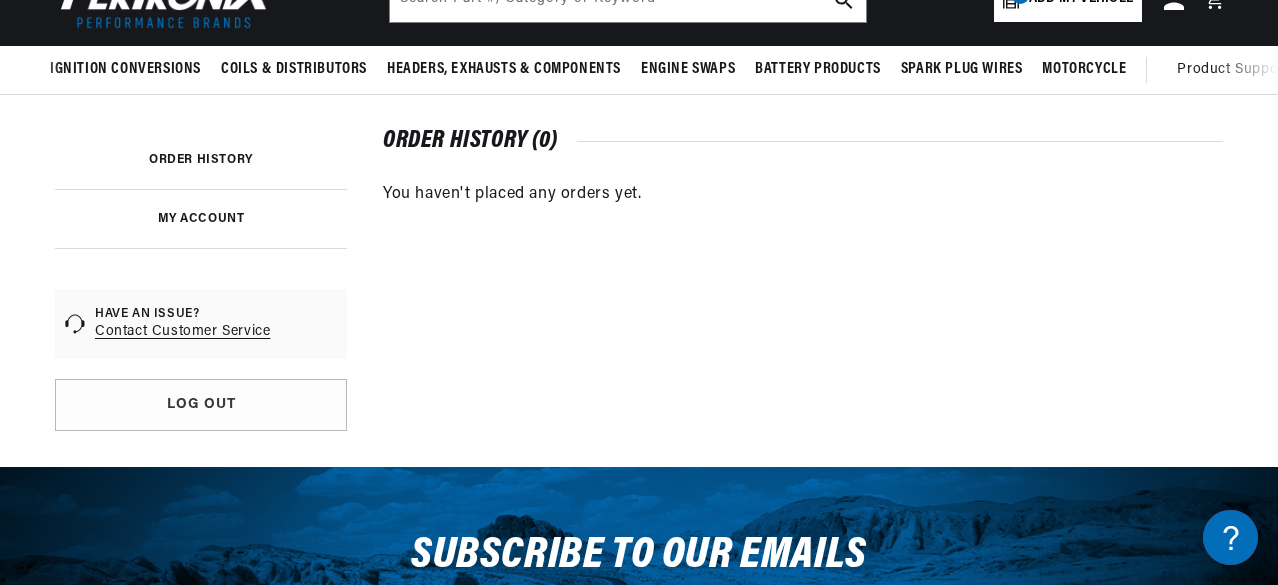 scroll, scrollTop: 0, scrollLeft: 0, axis: both 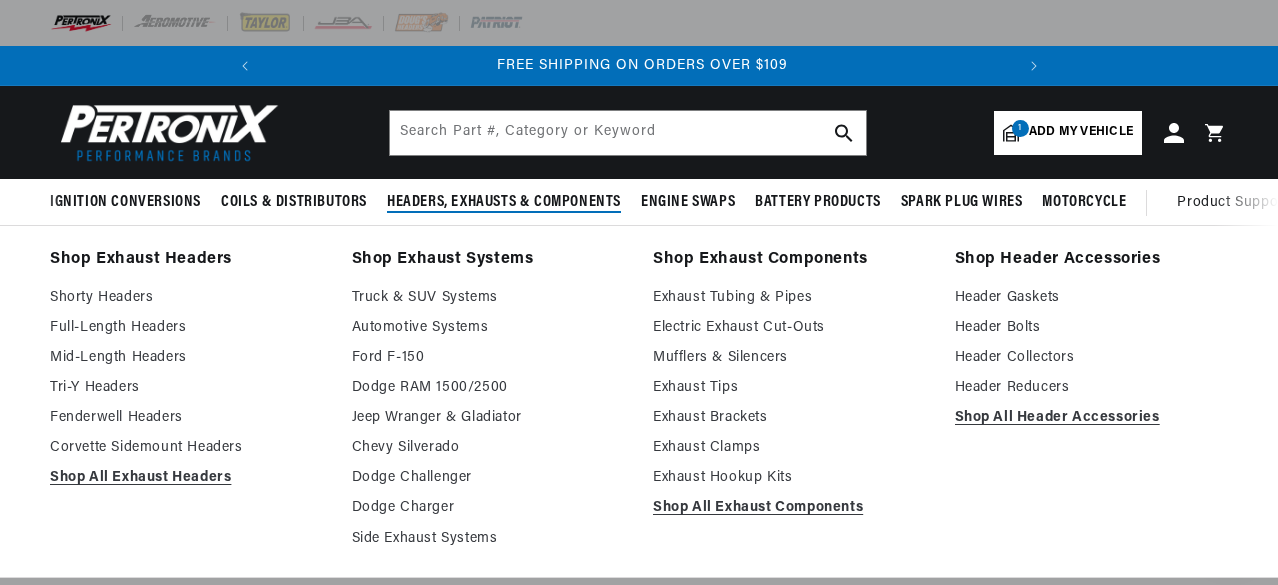 click on "Headers, Exhausts & Components" at bounding box center (504, 202) 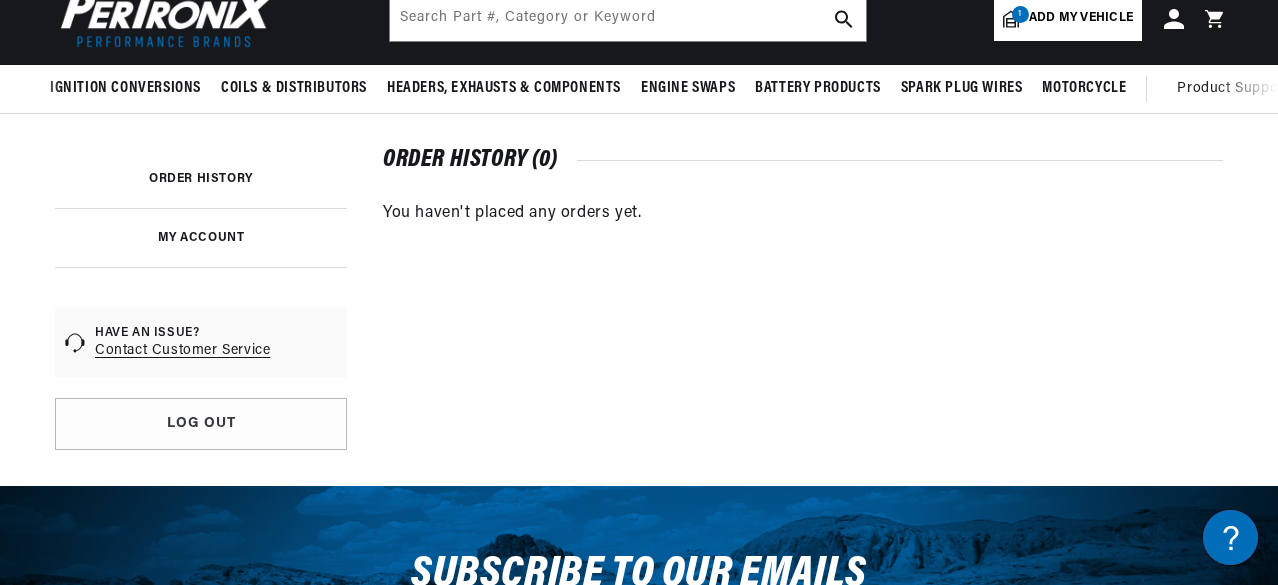 scroll, scrollTop: 158, scrollLeft: 0, axis: vertical 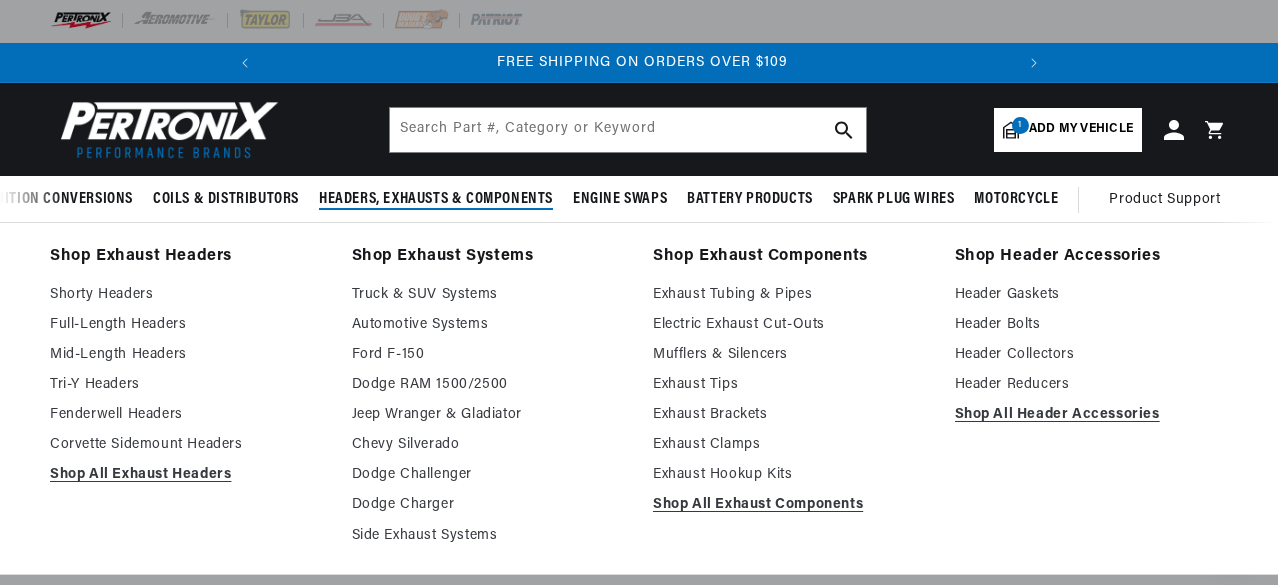 click on "Headers, Exhausts & Components" at bounding box center (436, 199) 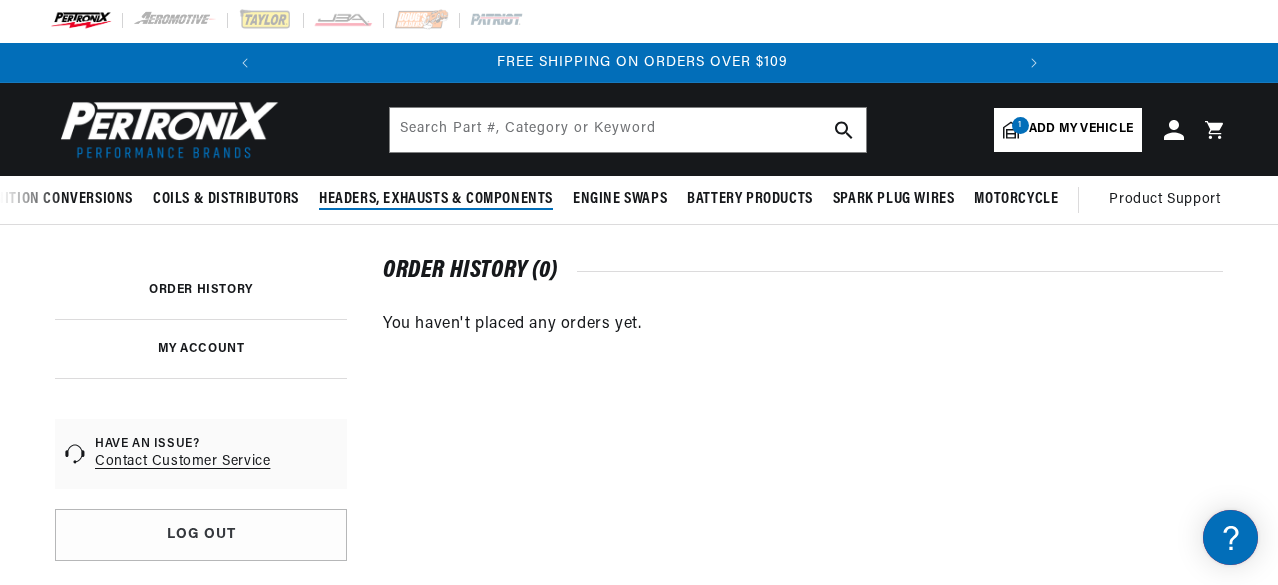 click on "Headers, Exhausts & Components" at bounding box center [436, 199] 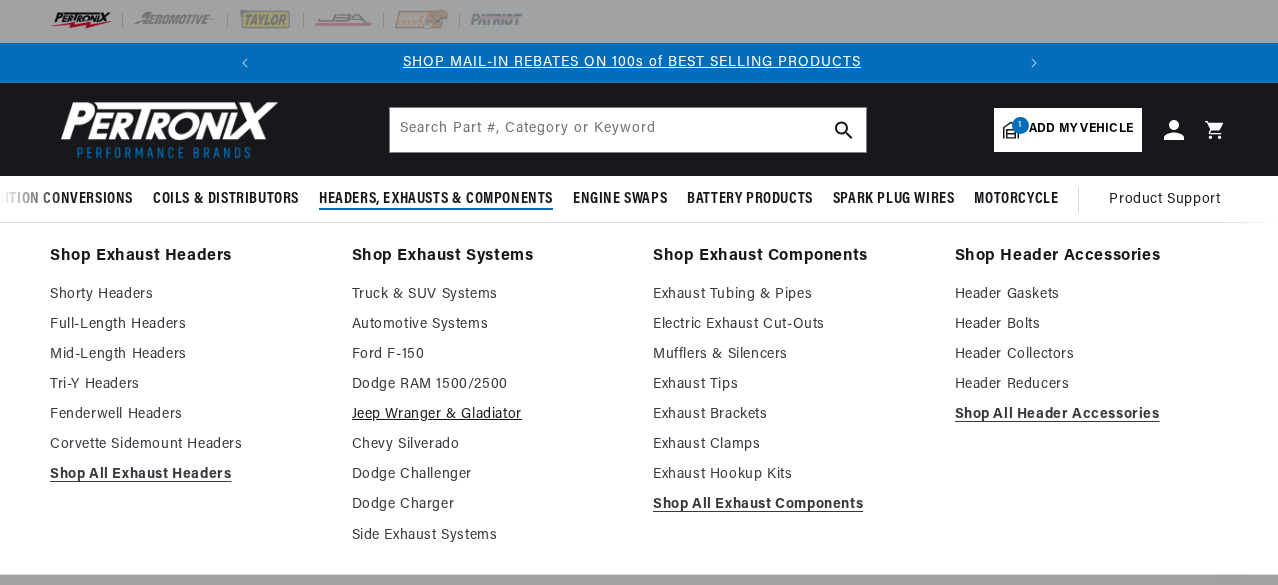 scroll, scrollTop: 0, scrollLeft: 0, axis: both 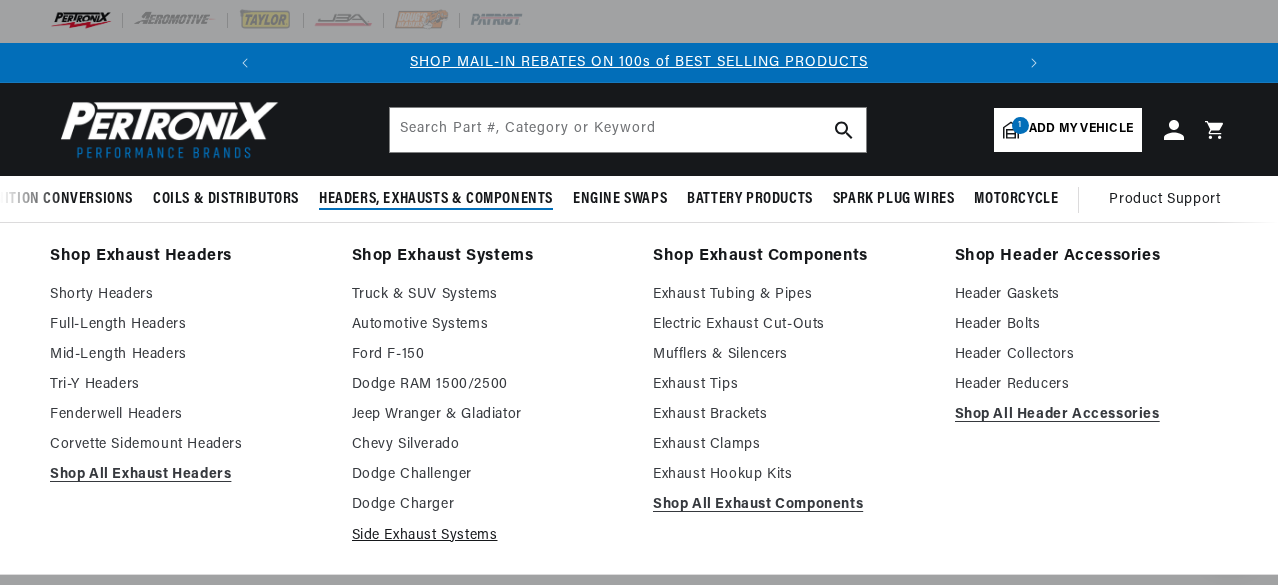 click on "Side Exhaust Systems" at bounding box center [489, 536] 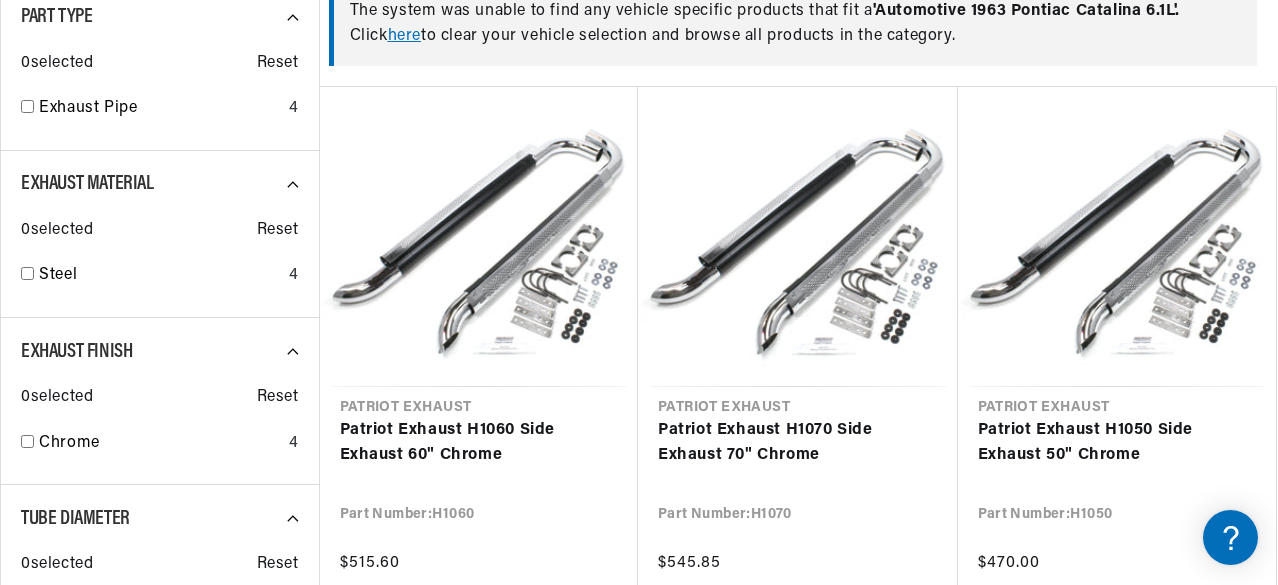 scroll, scrollTop: 706, scrollLeft: 0, axis: vertical 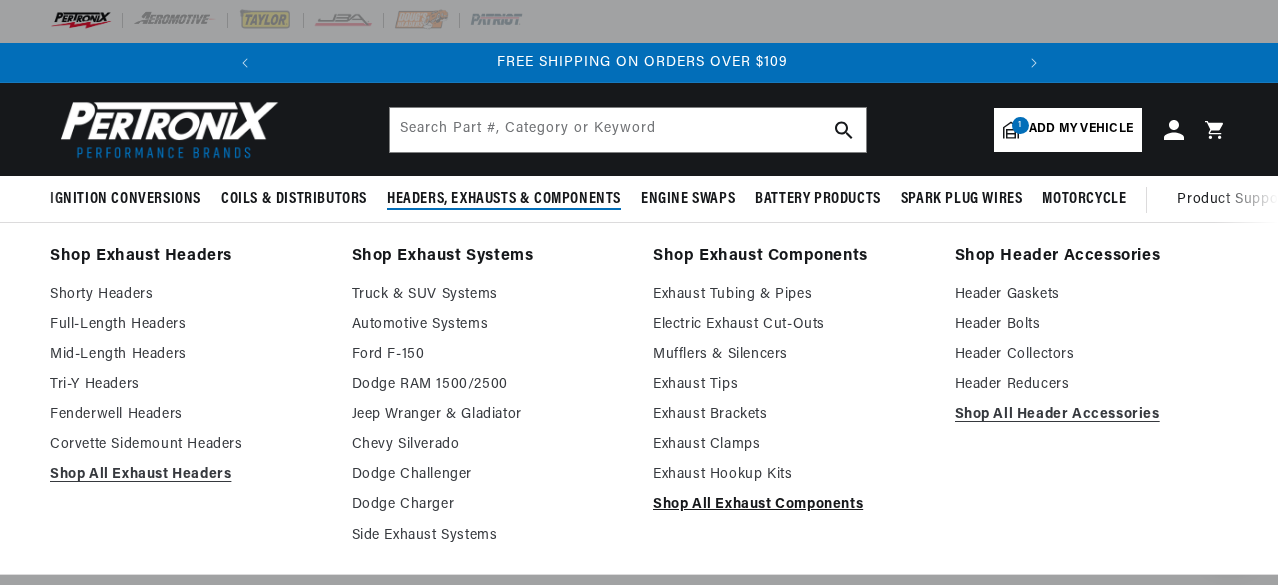 click on "Shop All Exhaust Components" at bounding box center (790, 505) 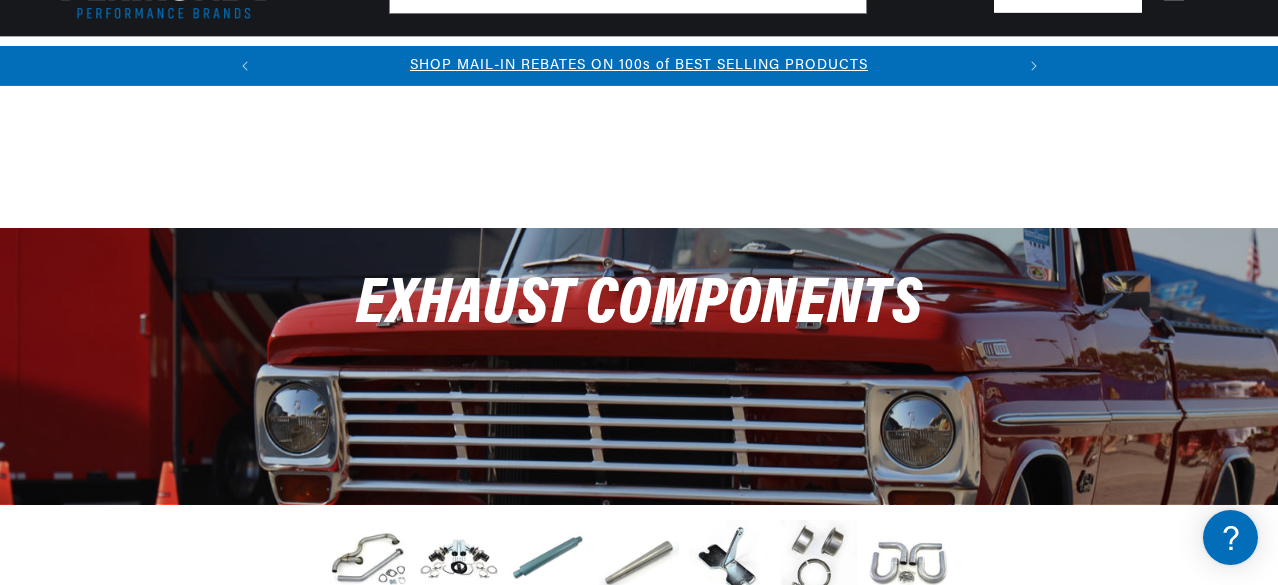 scroll, scrollTop: 612, scrollLeft: 0, axis: vertical 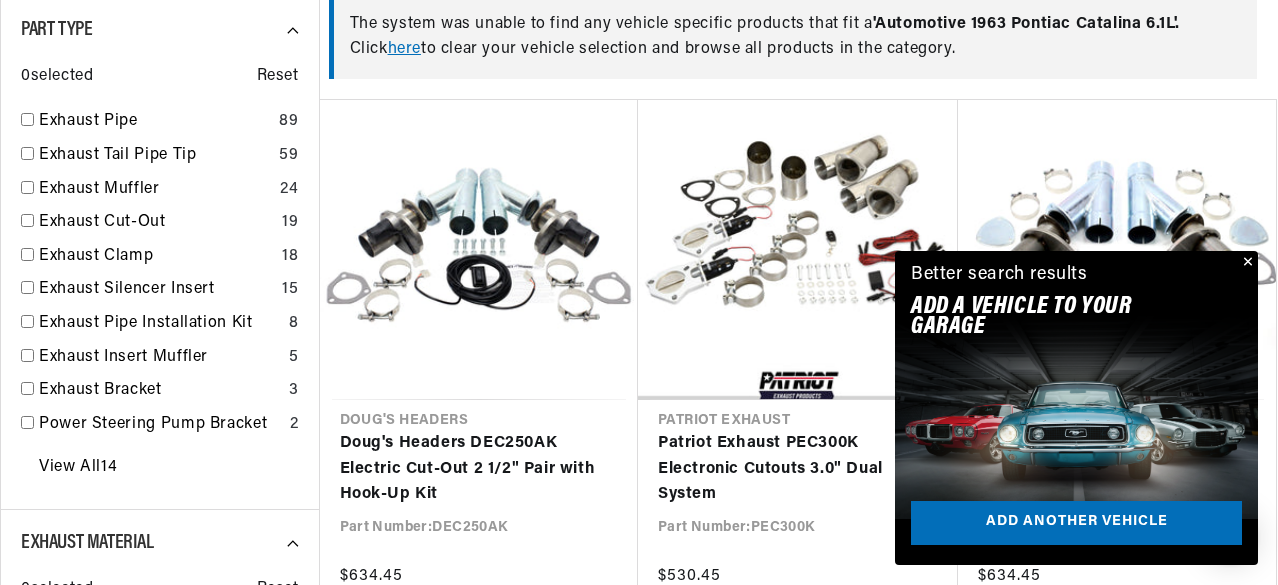click at bounding box center (1246, 263) 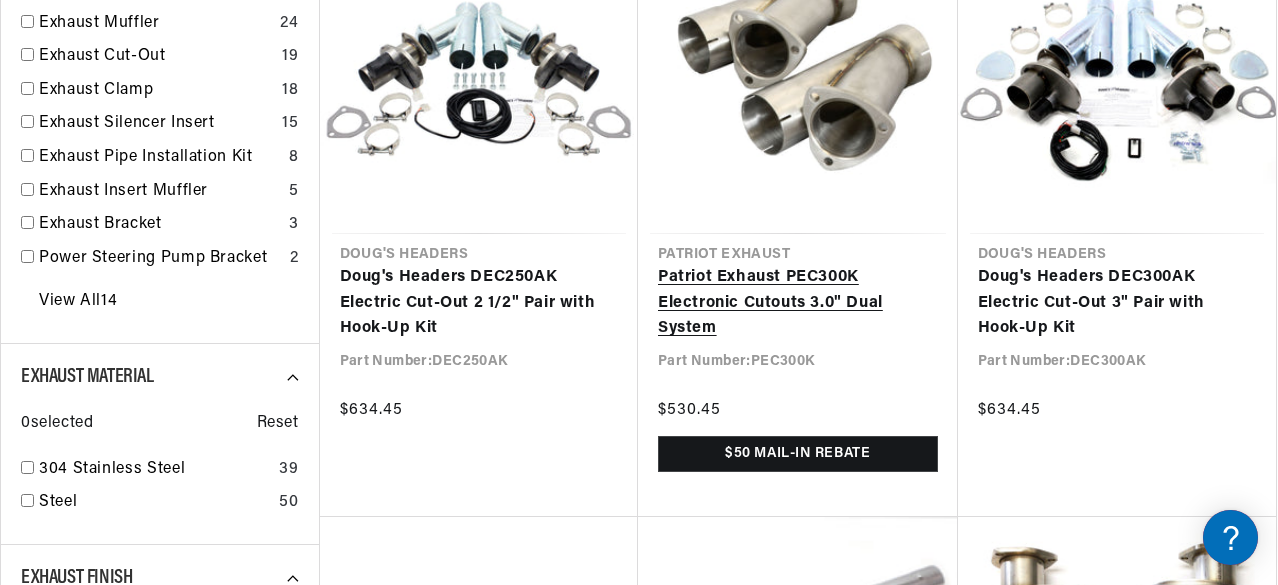 scroll, scrollTop: 956, scrollLeft: 0, axis: vertical 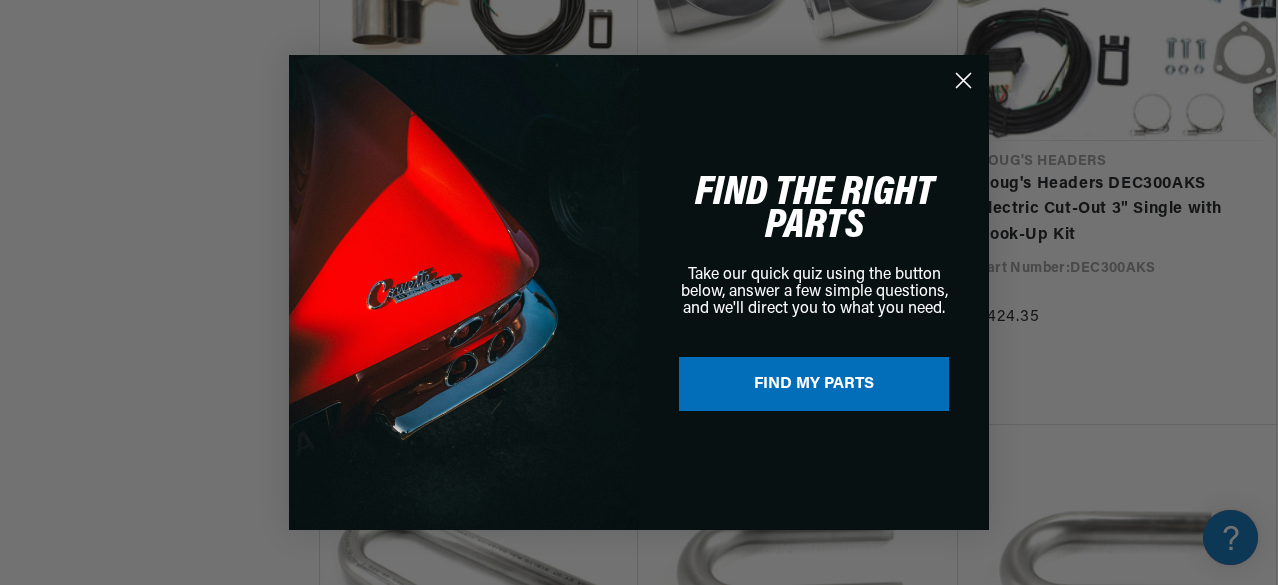 click on "FIND MY PARTS" at bounding box center [814, 384] 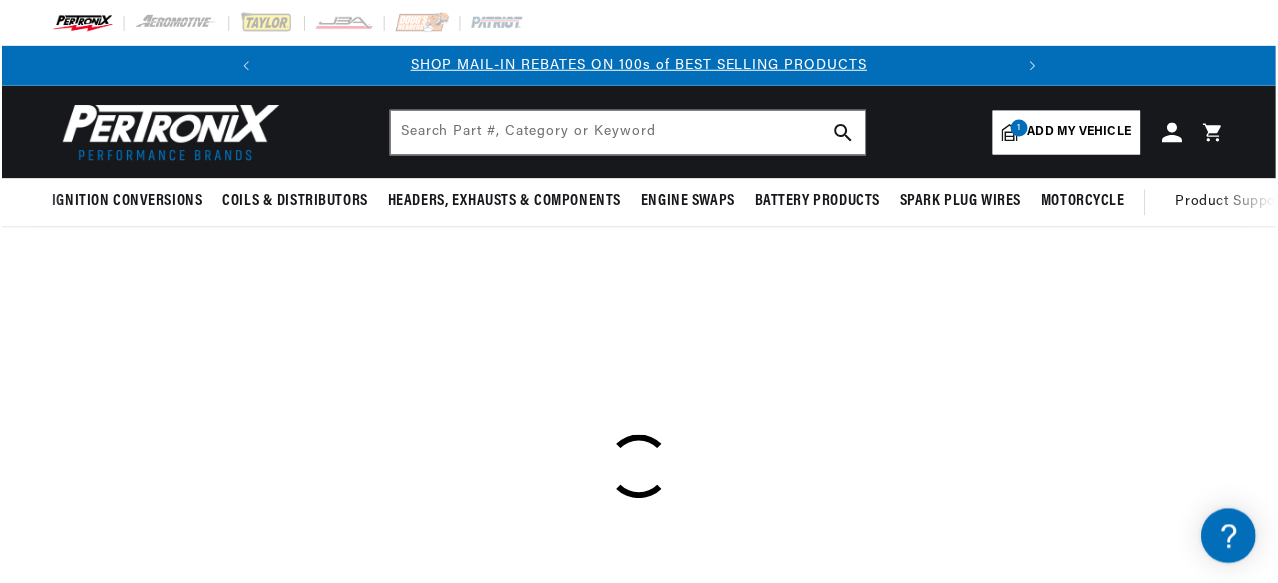 scroll, scrollTop: 0, scrollLeft: 0, axis: both 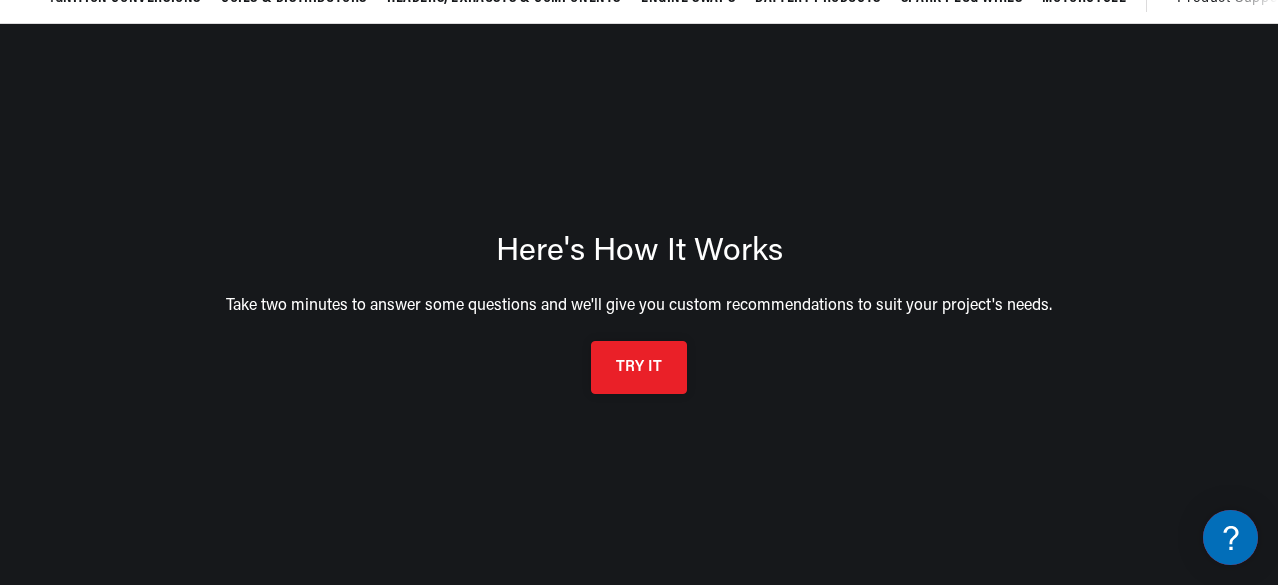 click on "TRY IT" at bounding box center [639, 367] 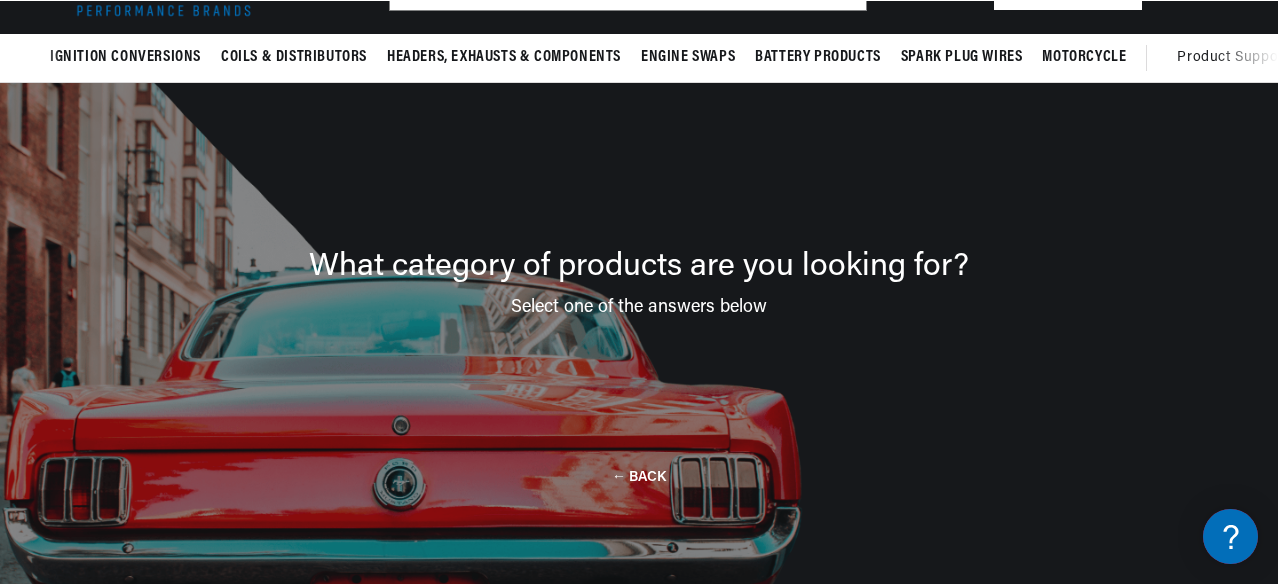 scroll, scrollTop: 145, scrollLeft: 0, axis: vertical 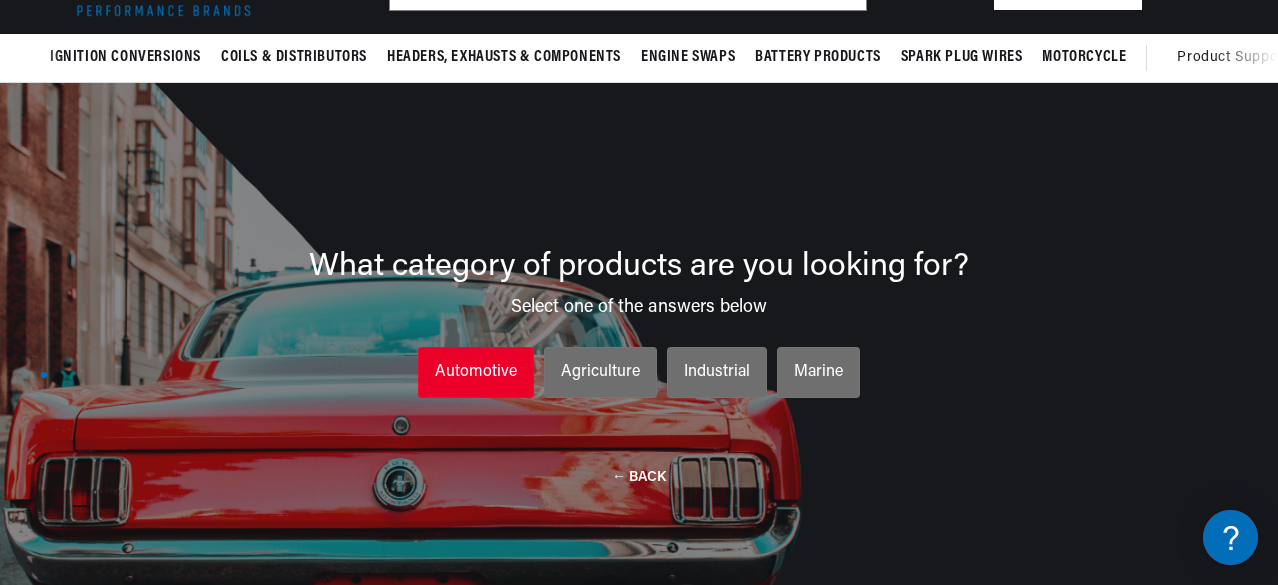 click on "Automotive" at bounding box center [476, 373] 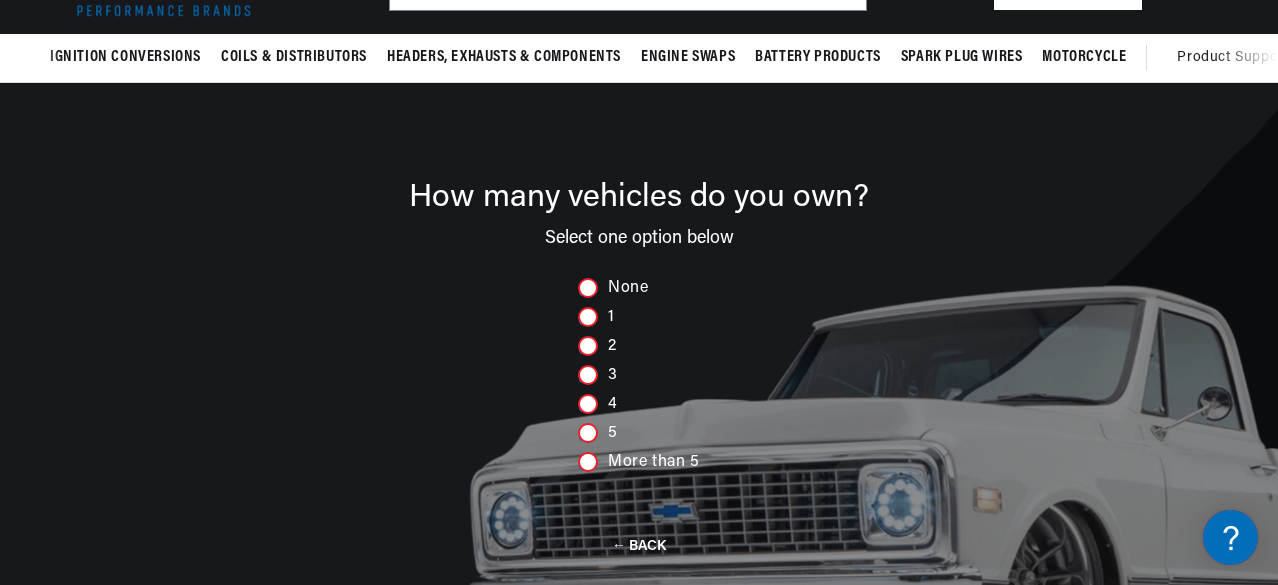 scroll, scrollTop: 0, scrollLeft: 746, axis: horizontal 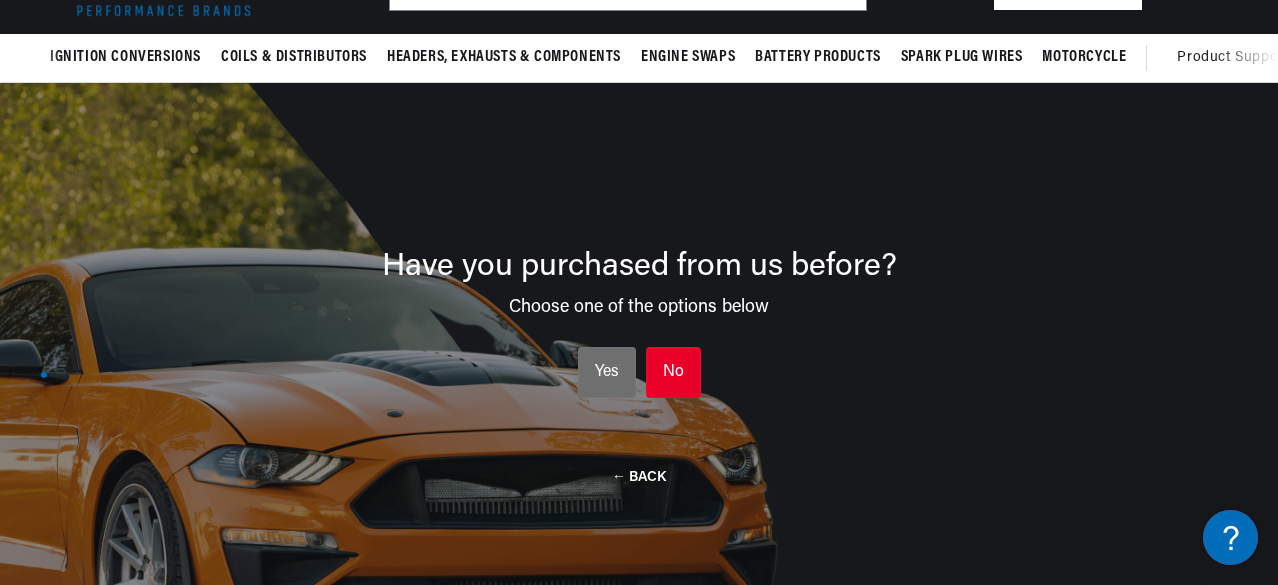 click on "No" at bounding box center [673, 373] 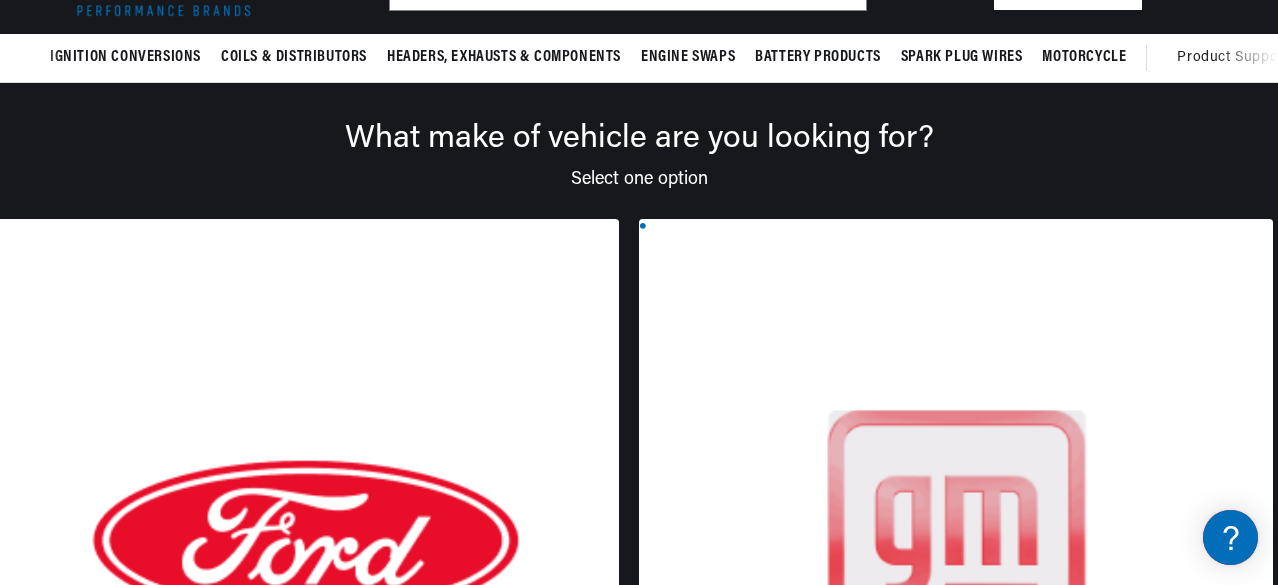 scroll, scrollTop: 0, scrollLeft: 10, axis: horizontal 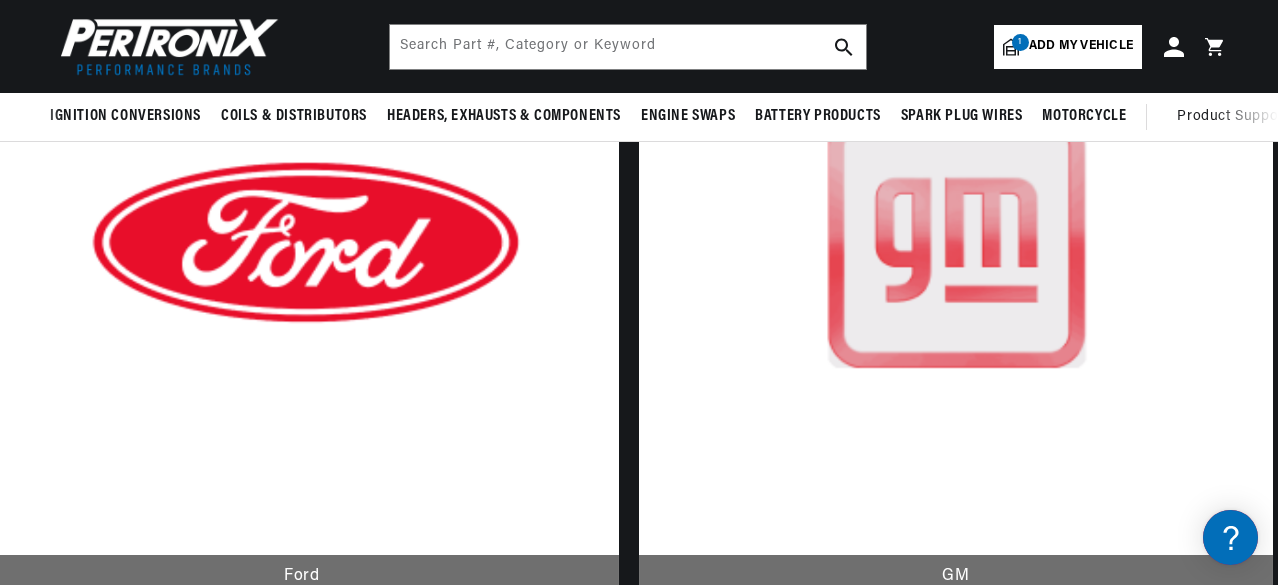click at bounding box center [1129, 1550] 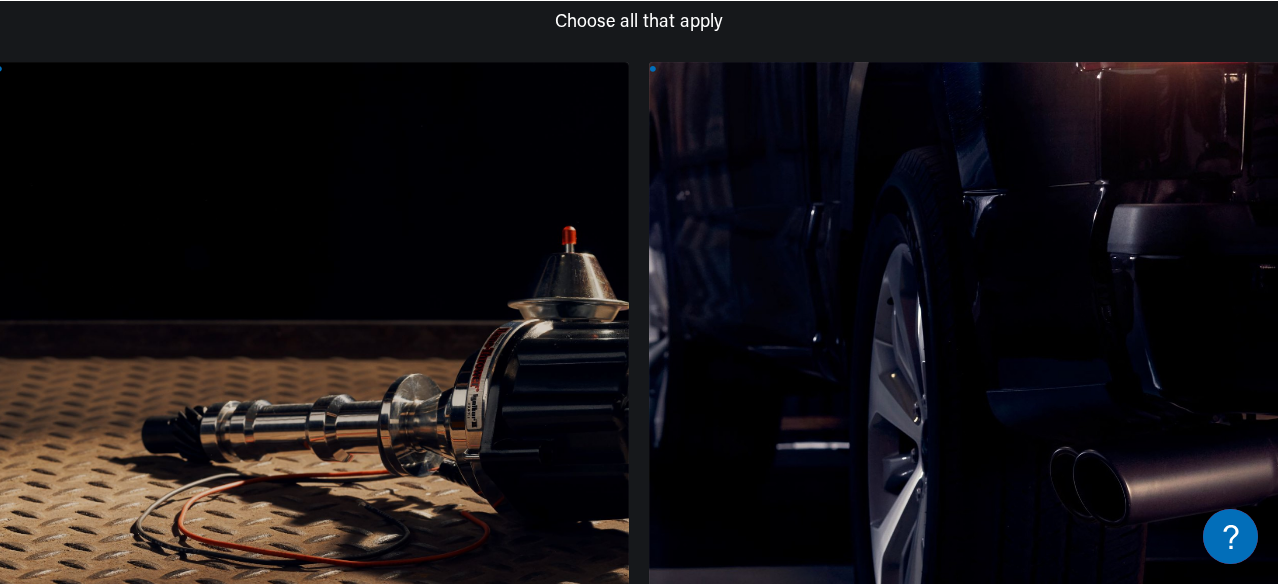 scroll, scrollTop: 316, scrollLeft: 0, axis: vertical 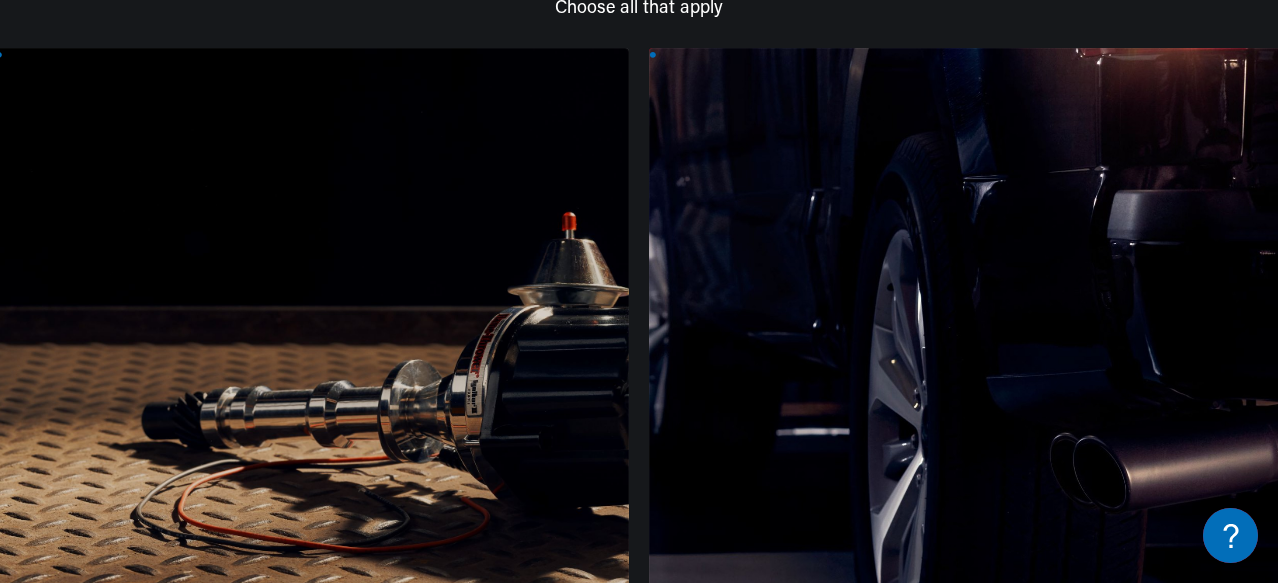 click at bounding box center [966, 388] 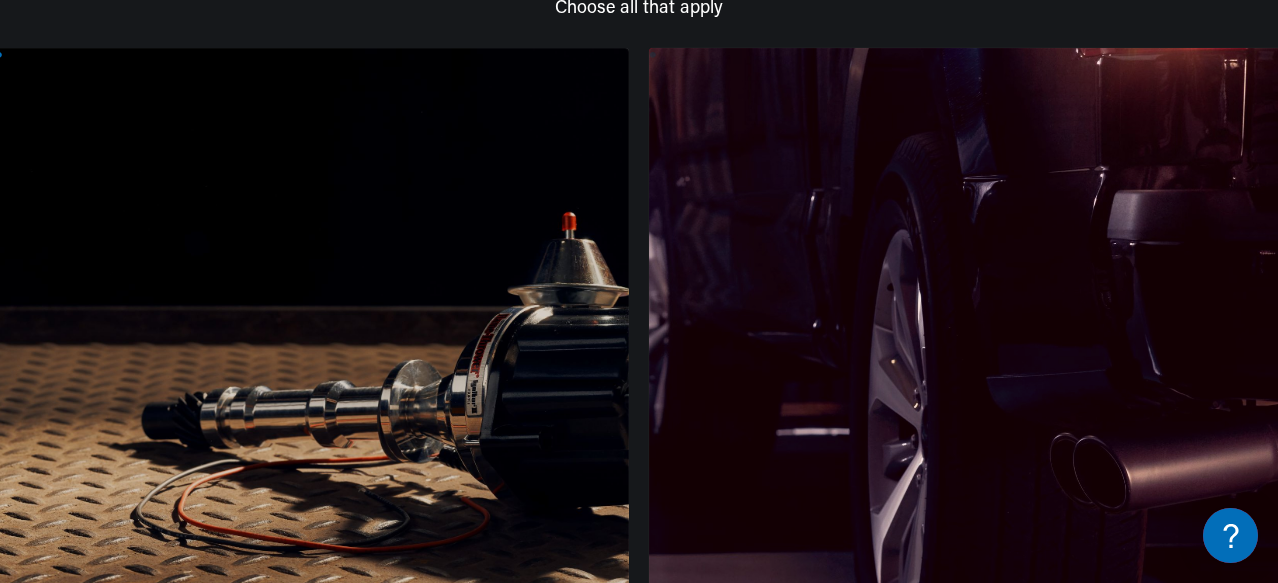 click on "CONTINUE" at bounding box center [639, 1503] 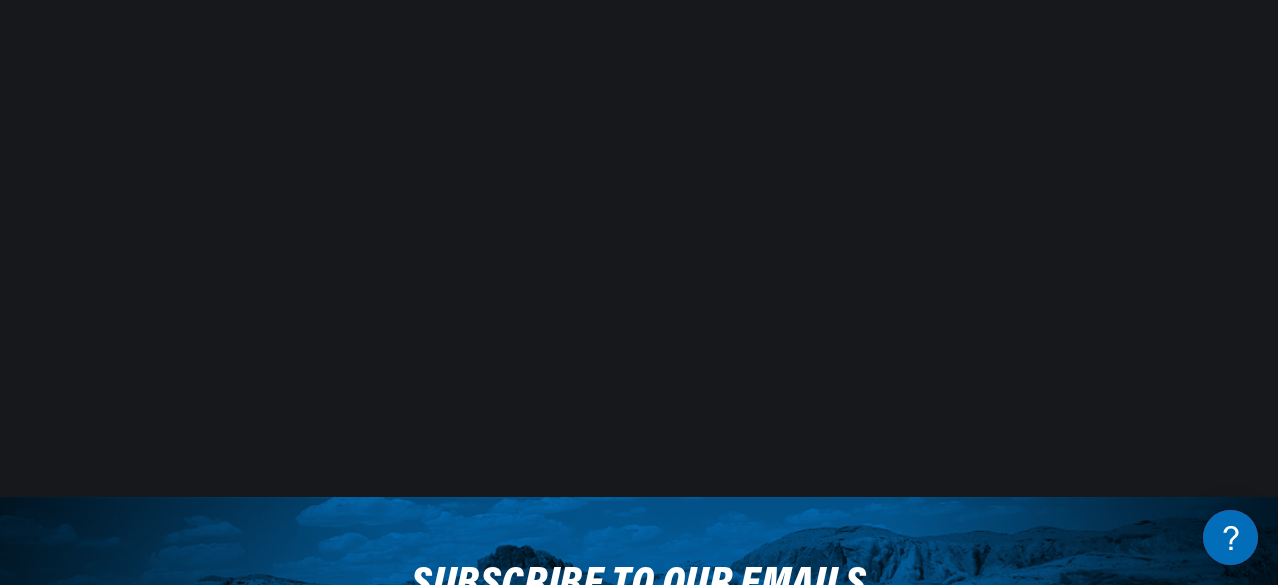 scroll, scrollTop: 0, scrollLeft: 270, axis: horizontal 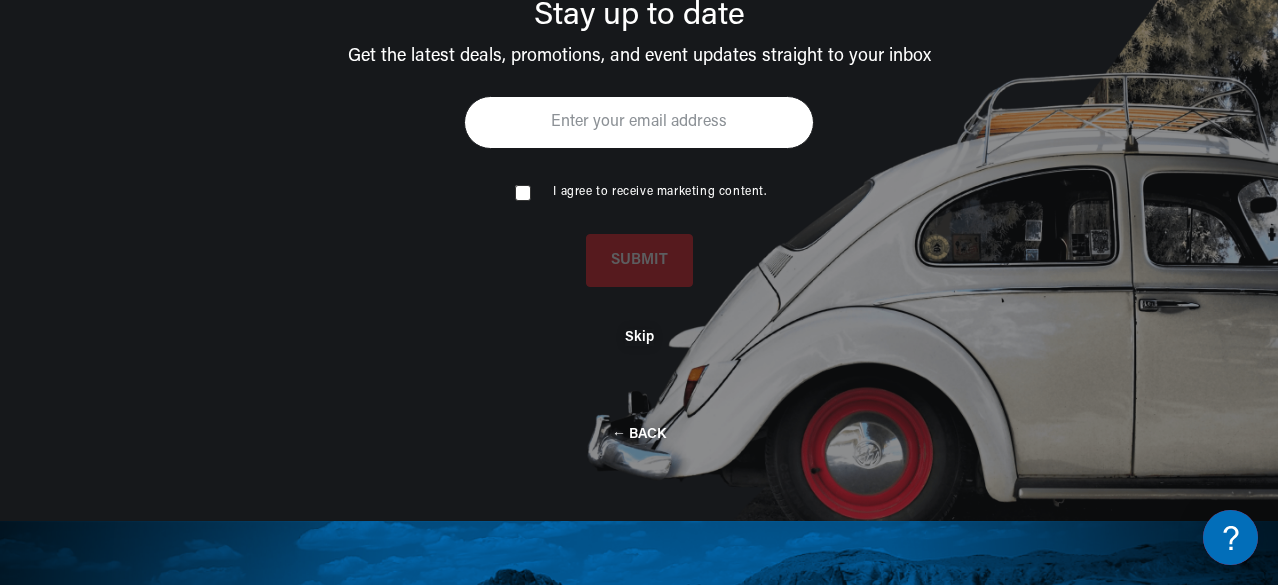 click on "Skip" at bounding box center (639, 337) 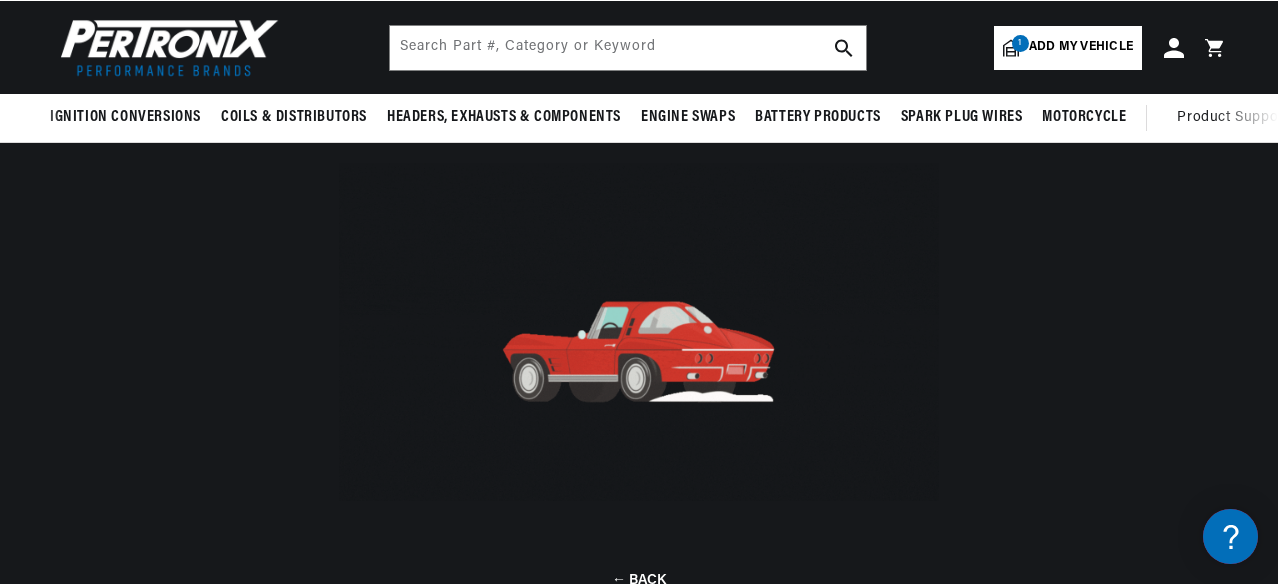 scroll, scrollTop: 145, scrollLeft: 0, axis: vertical 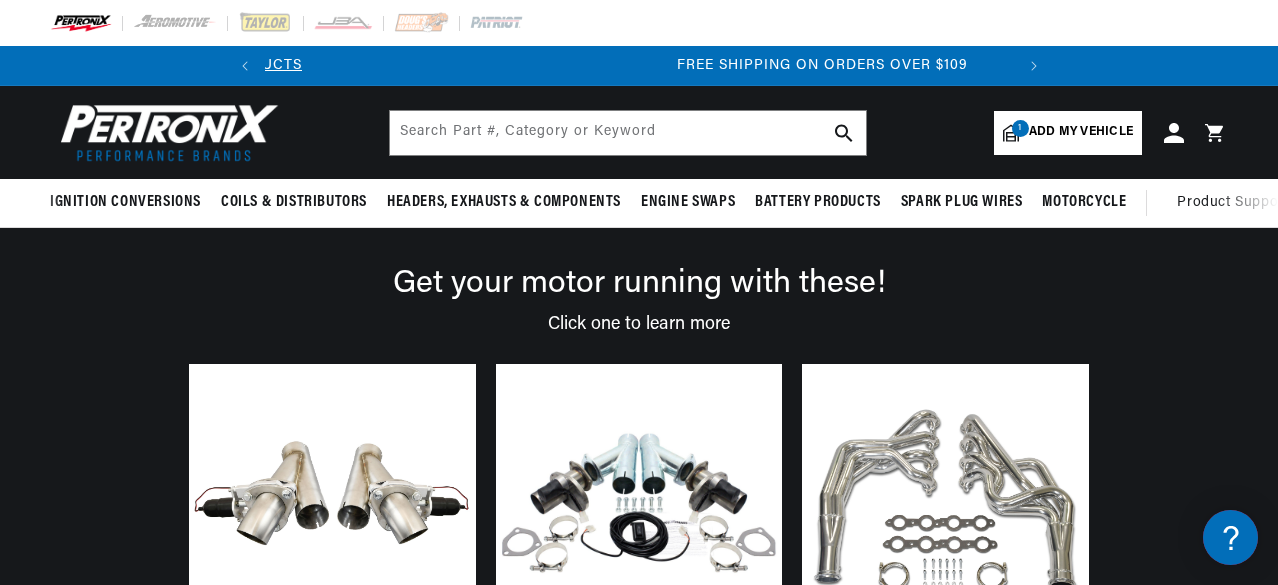 click at bounding box center (165, 132) 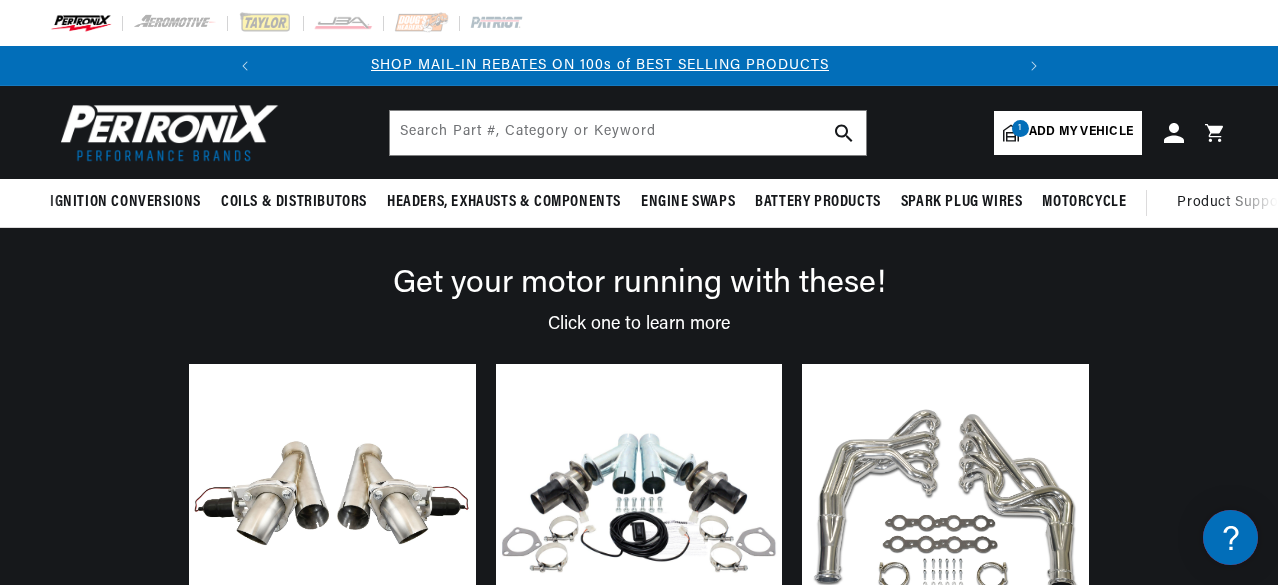 scroll 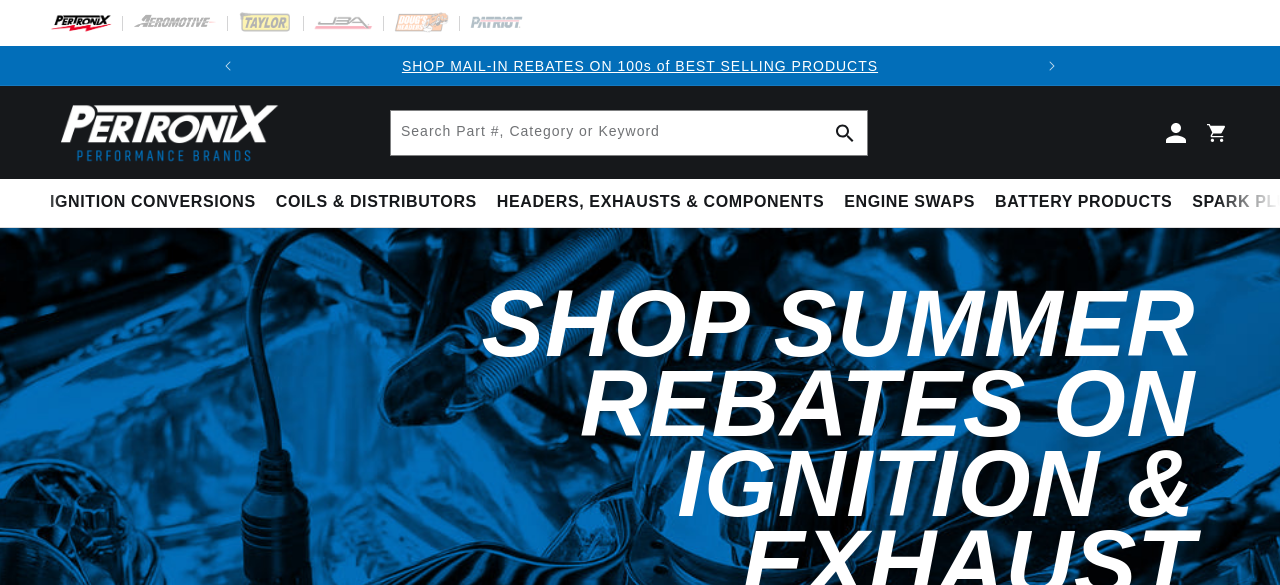 select 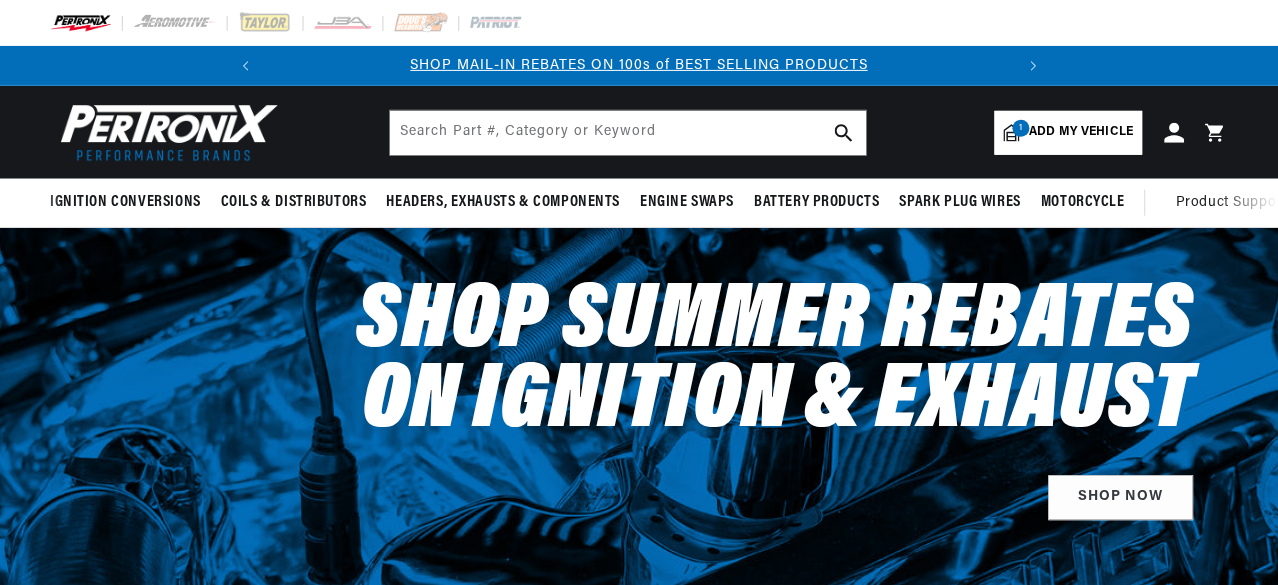 scroll, scrollTop: 0, scrollLeft: 0, axis: both 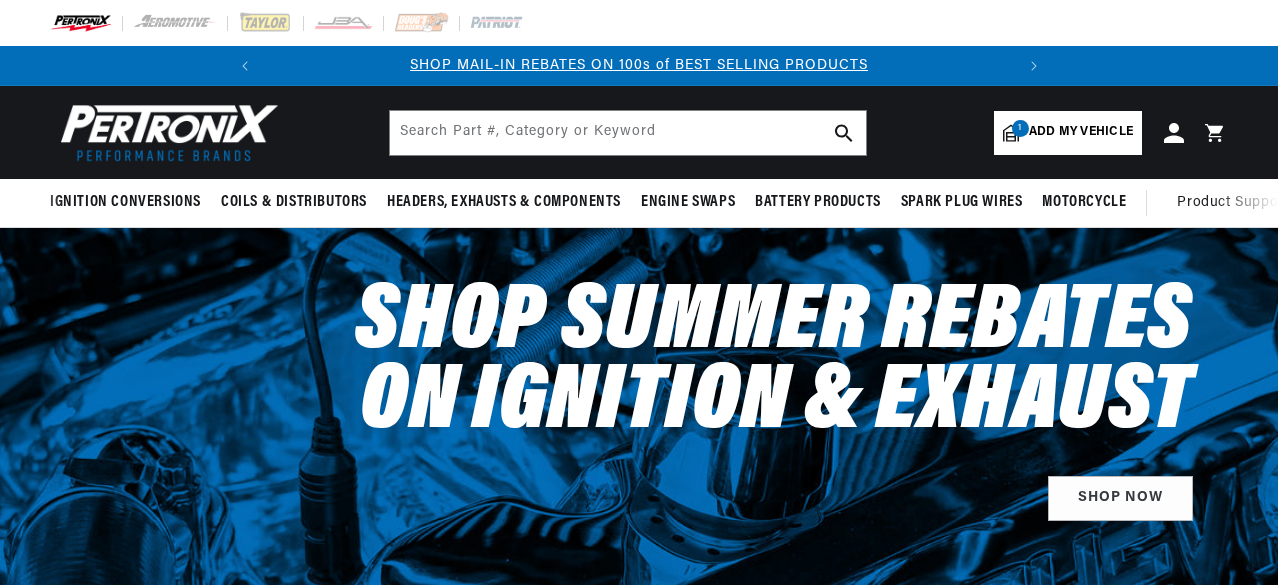 select on "1963" 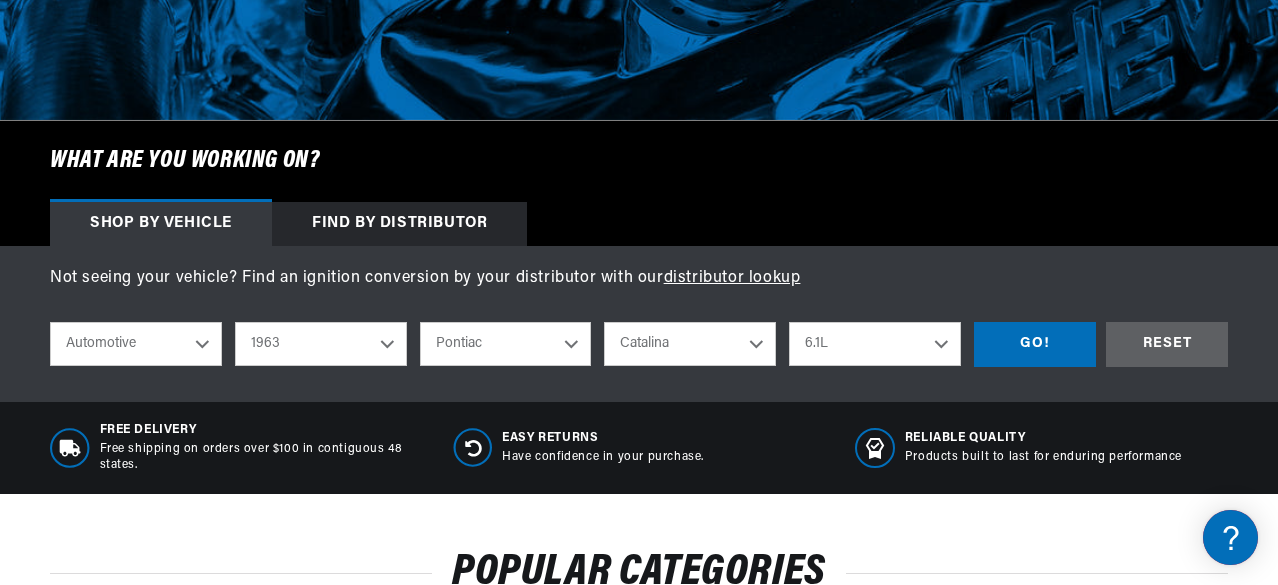 scroll, scrollTop: 576, scrollLeft: 0, axis: vertical 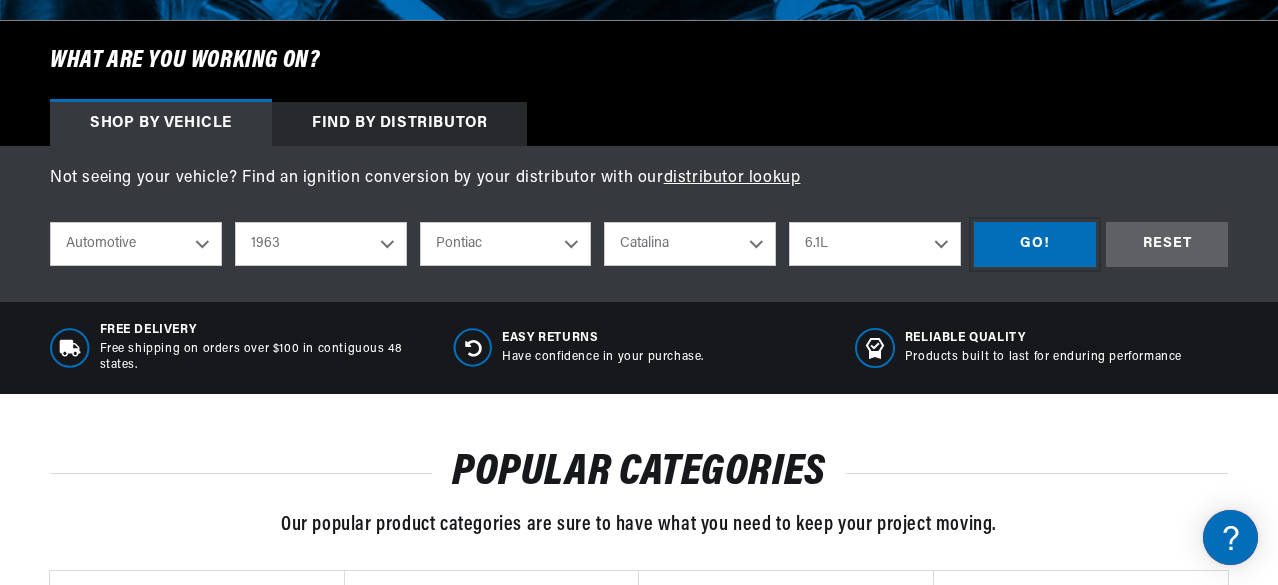 click on "GO!" at bounding box center [1035, 244] 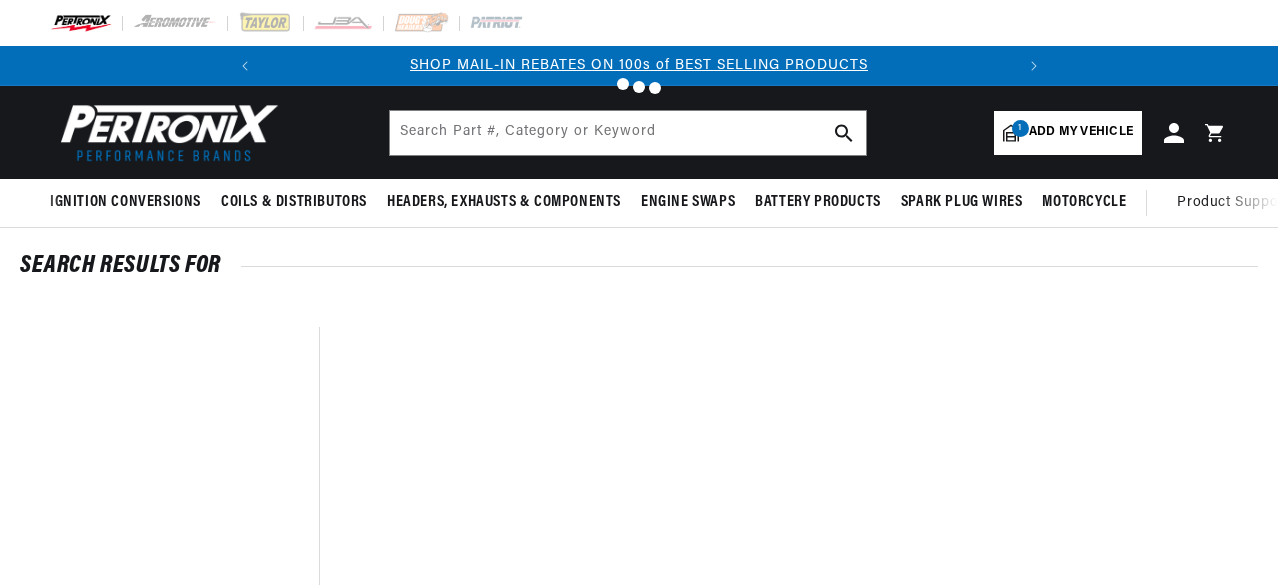 scroll, scrollTop: 0, scrollLeft: 0, axis: both 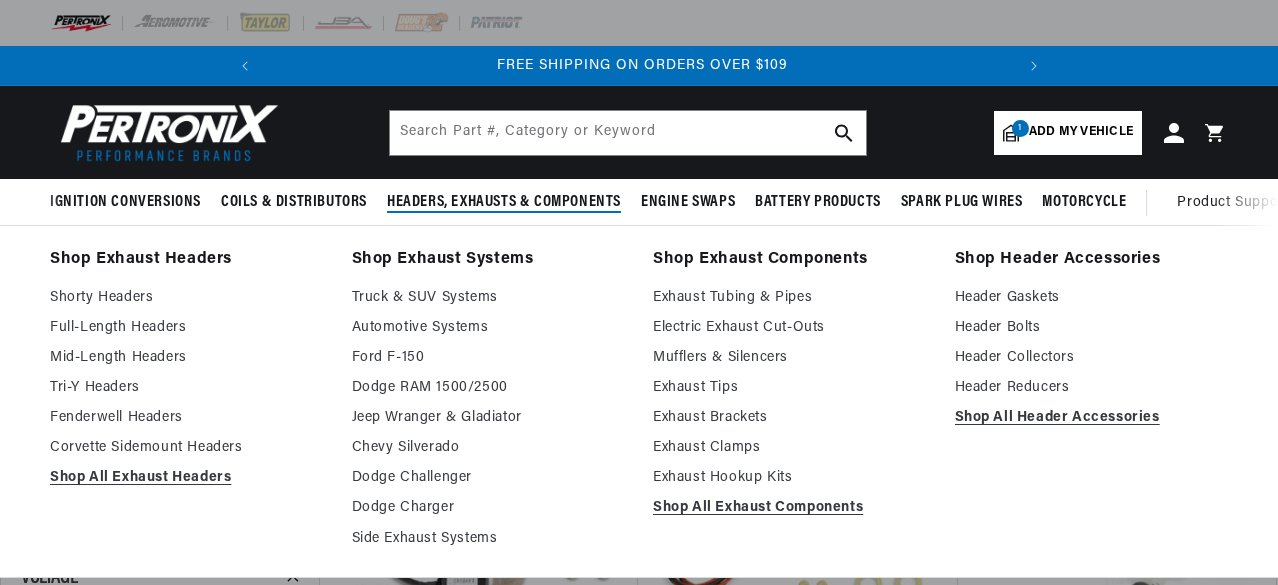 click on "Headers, Exhausts & Components" at bounding box center [504, 202] 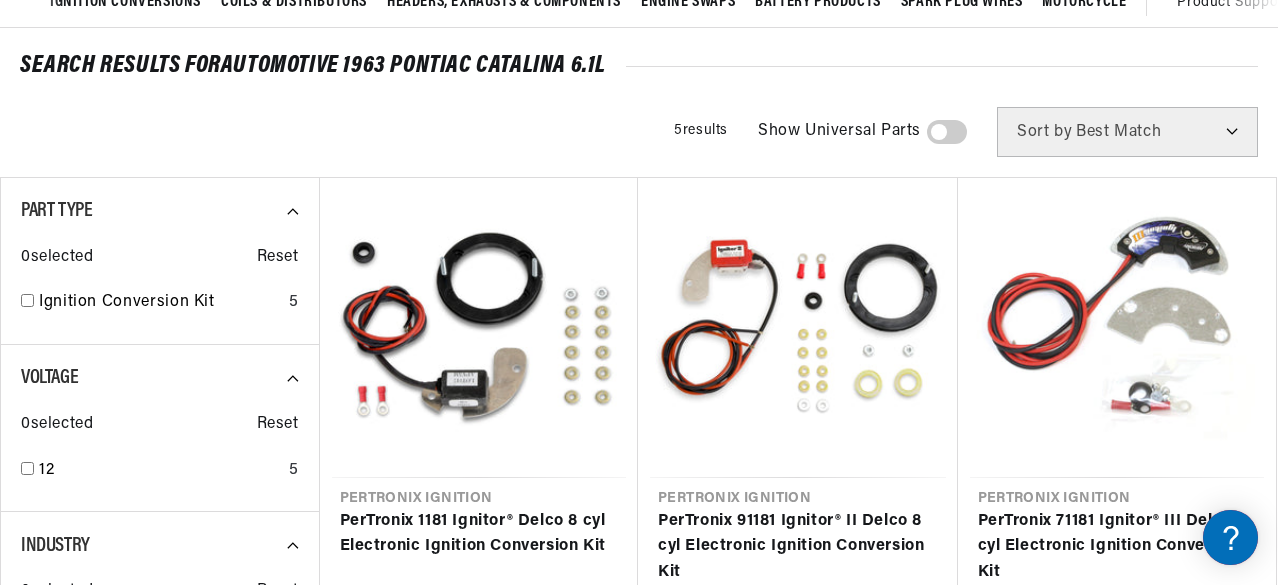 scroll, scrollTop: 202, scrollLeft: 0, axis: vertical 